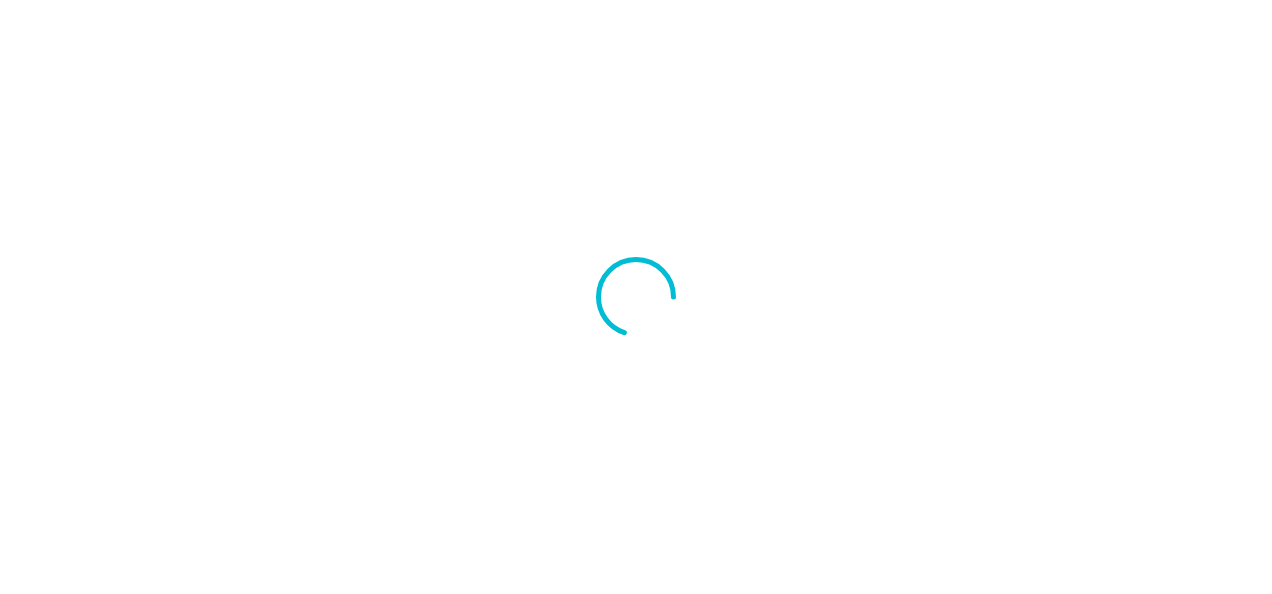scroll, scrollTop: 0, scrollLeft: 0, axis: both 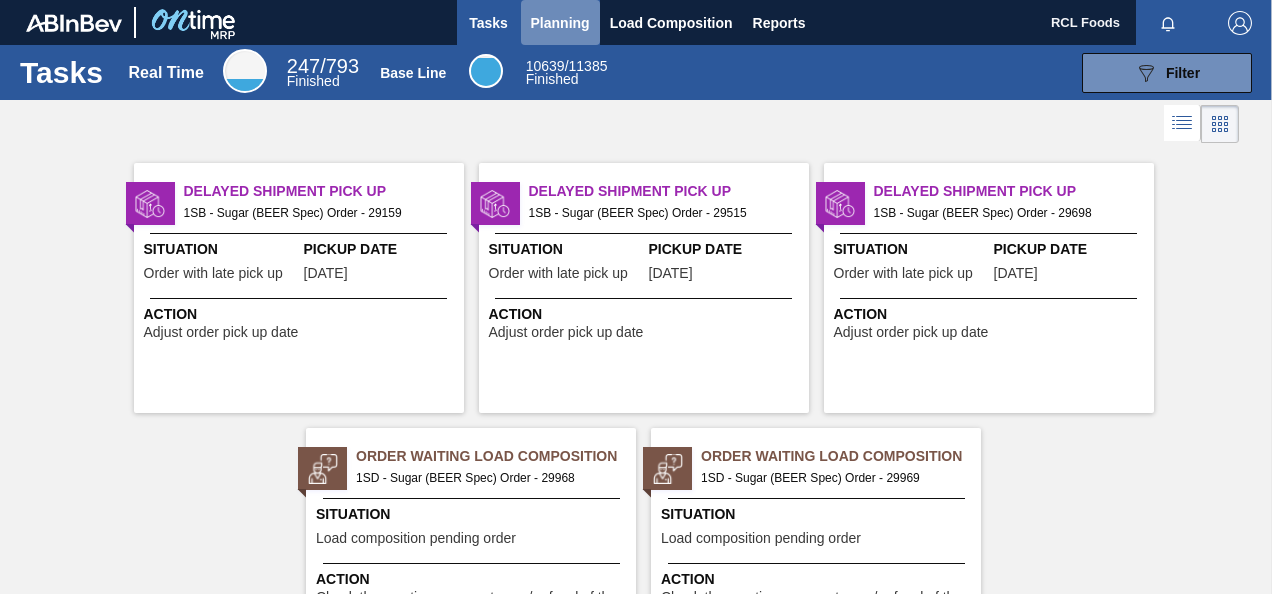 click on "Planning" at bounding box center (560, 23) 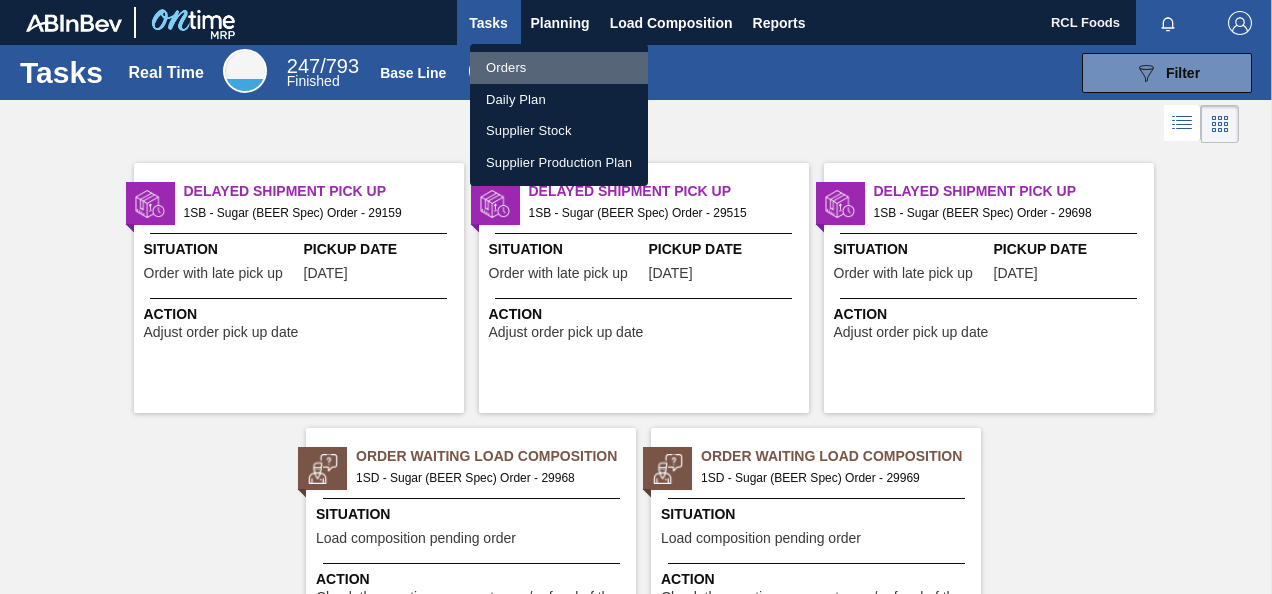 click on "Orders" at bounding box center [559, 68] 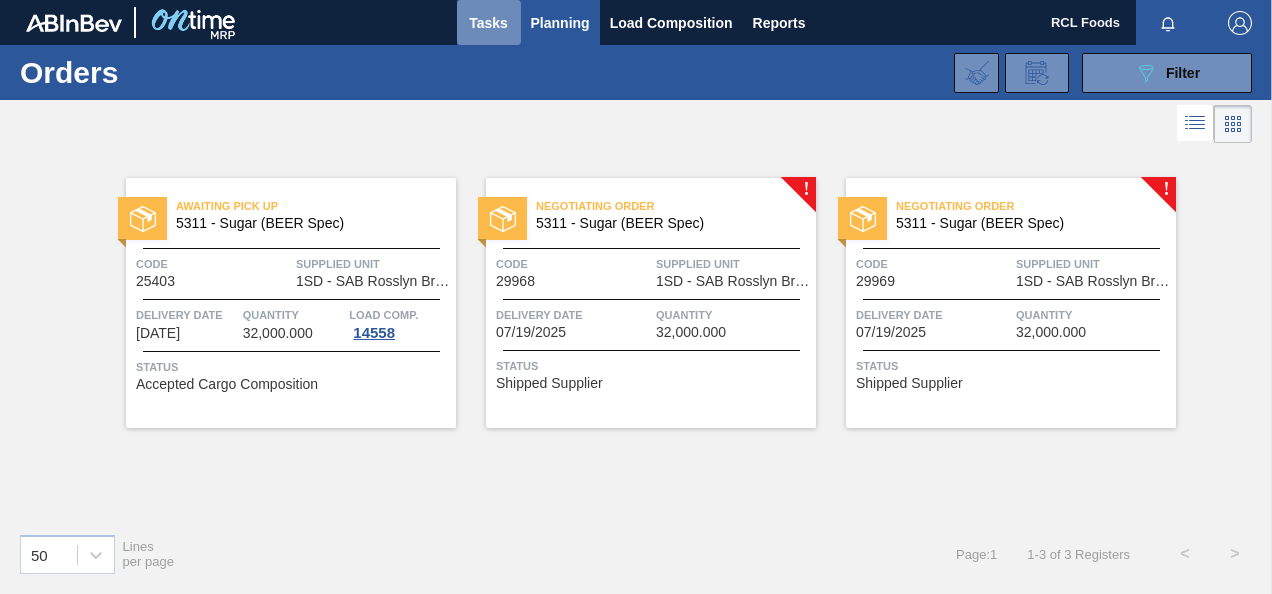 click on "Tasks" at bounding box center (489, 23) 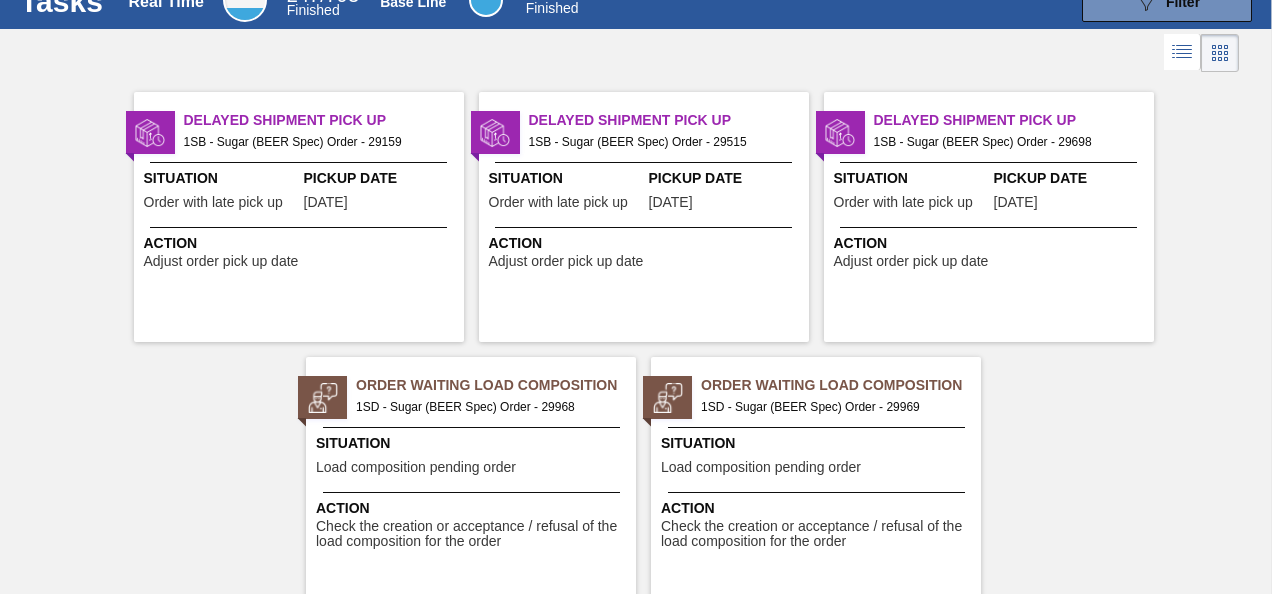 scroll, scrollTop: 92, scrollLeft: 0, axis: vertical 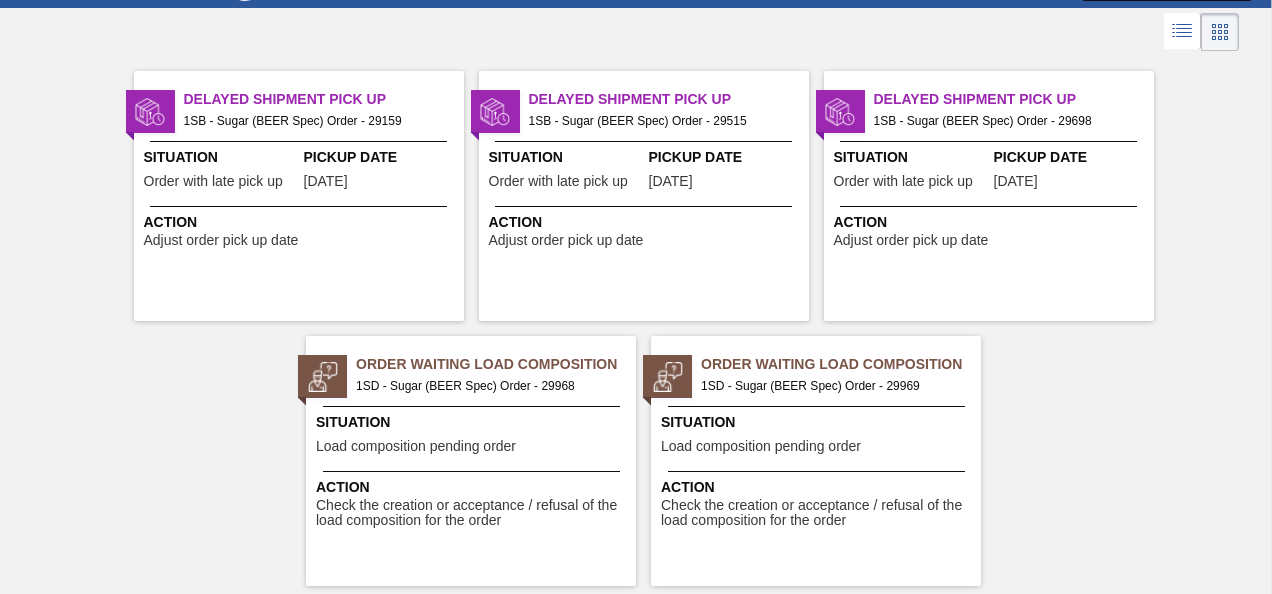 click on "1SD - Sugar (BEER Spec) Order - 29968" at bounding box center [488, 386] 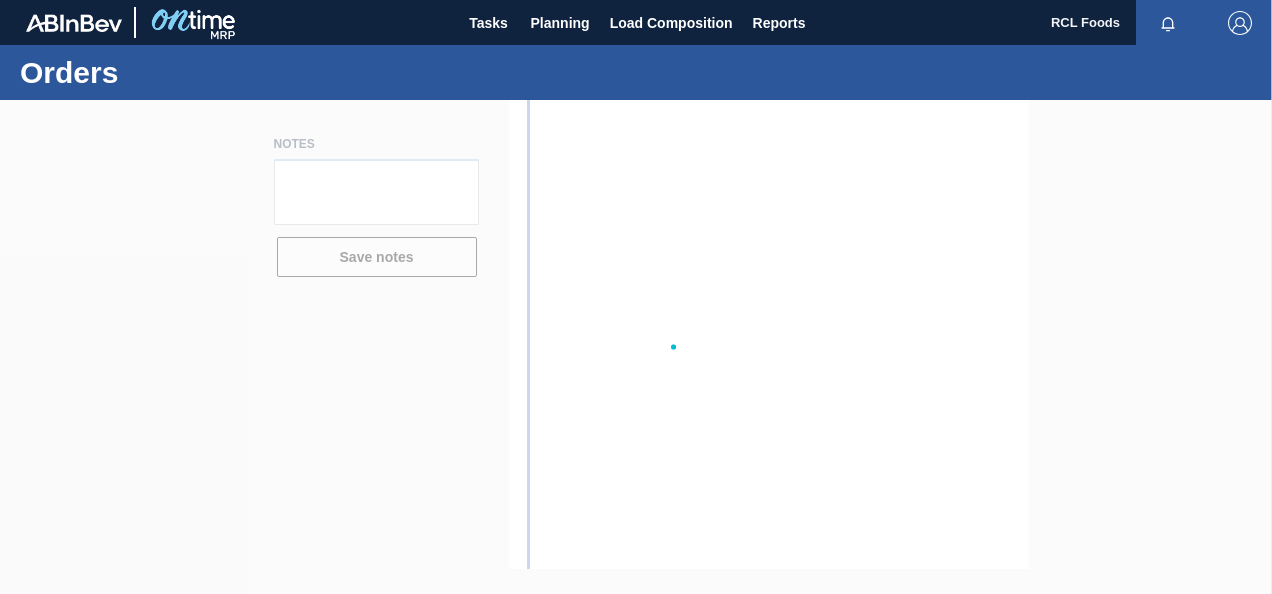 scroll, scrollTop: 0, scrollLeft: 0, axis: both 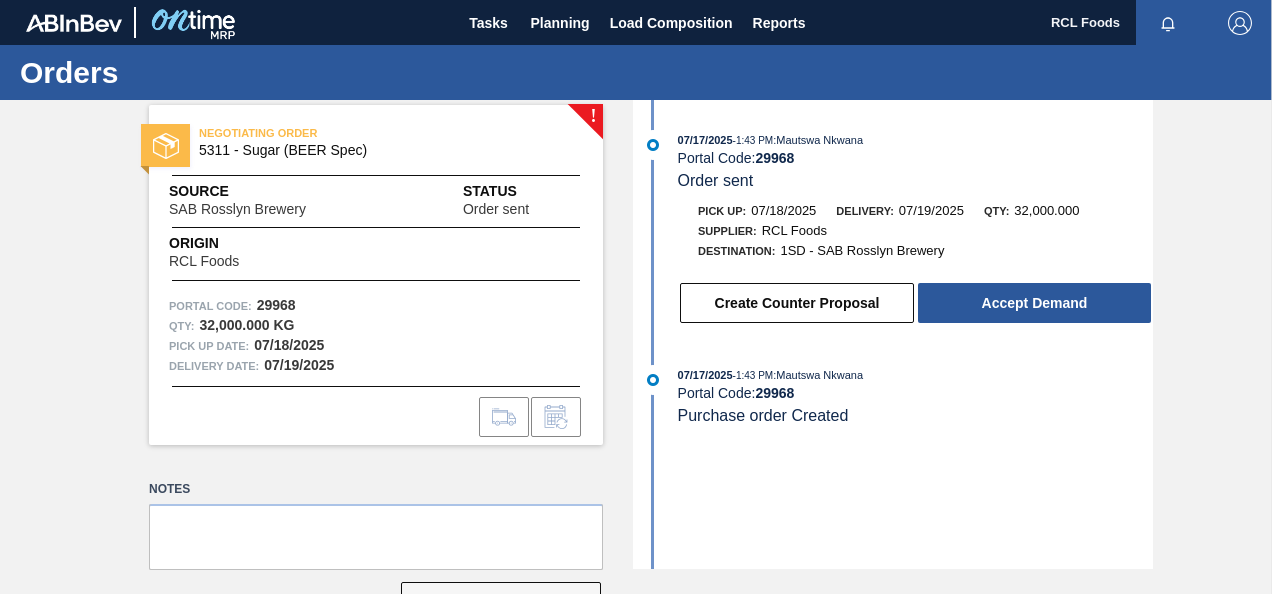 click on "29968" at bounding box center [276, 305] 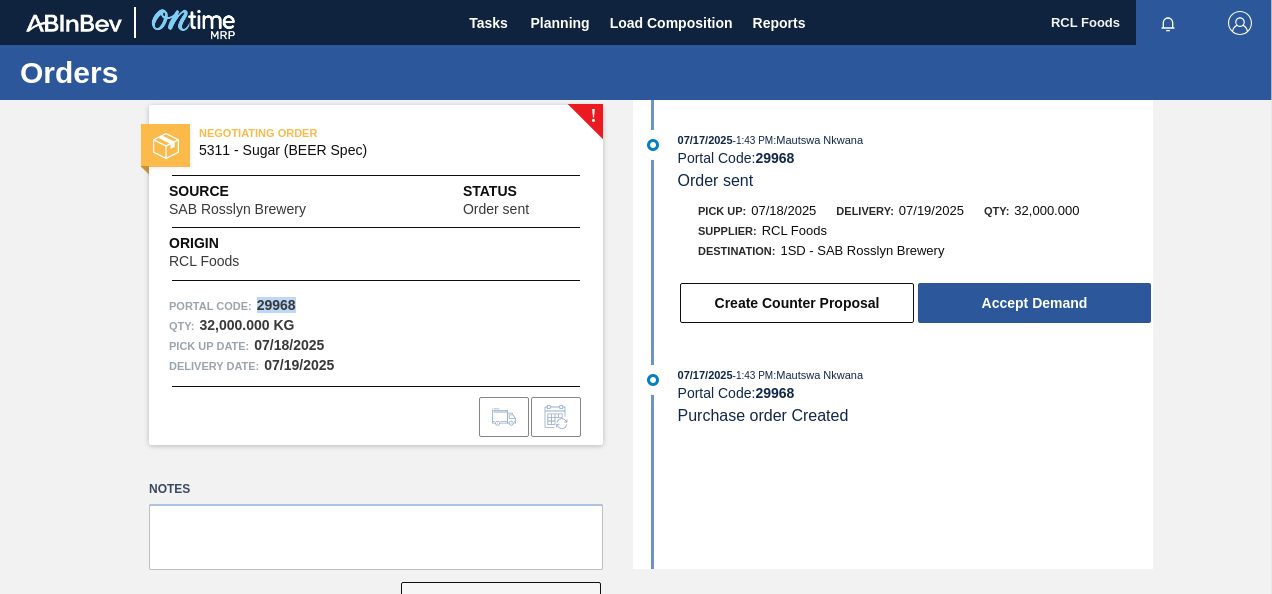 click on "29968" at bounding box center [276, 305] 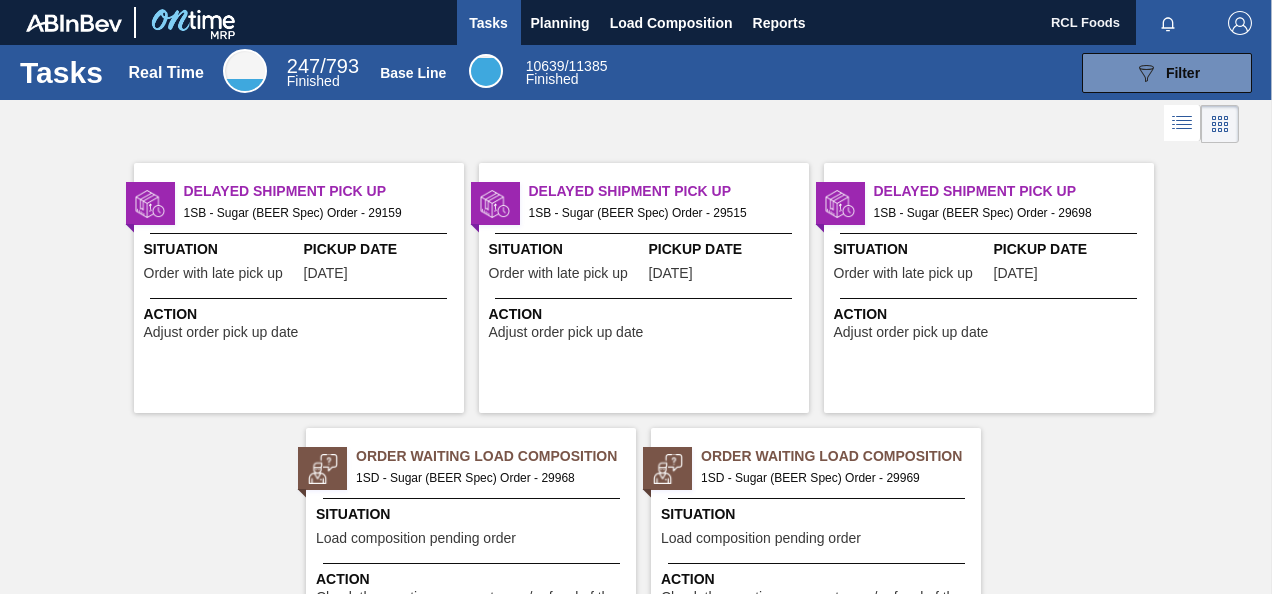click on "Load composition pending order" at bounding box center (761, 538) 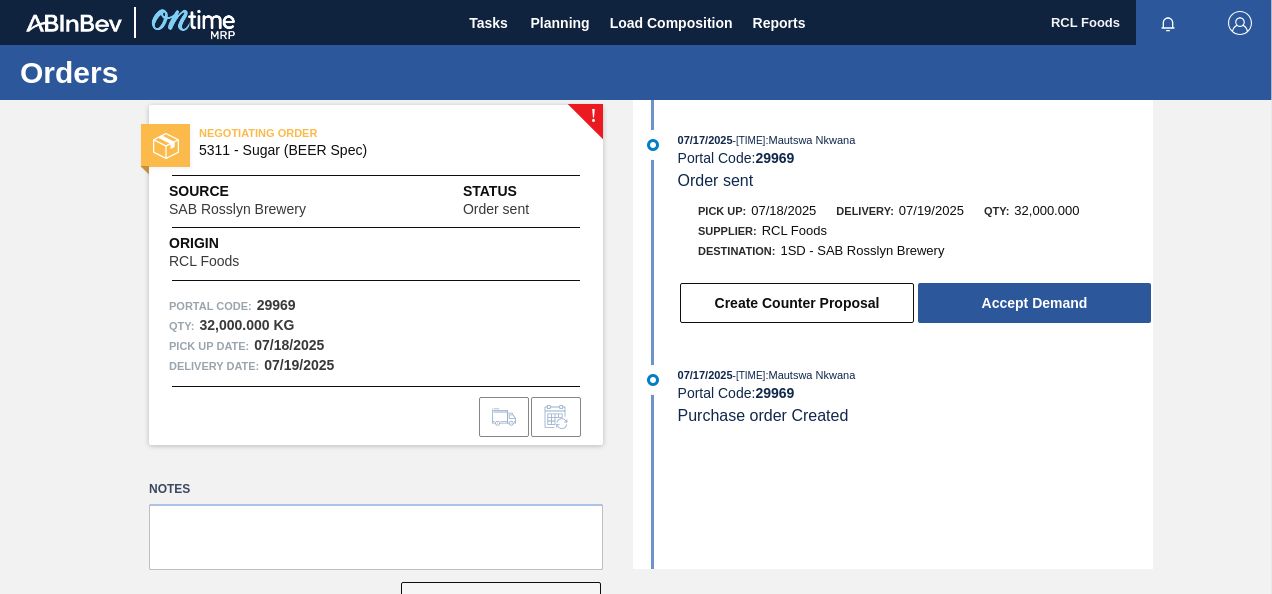 click on "29969" at bounding box center [276, 305] 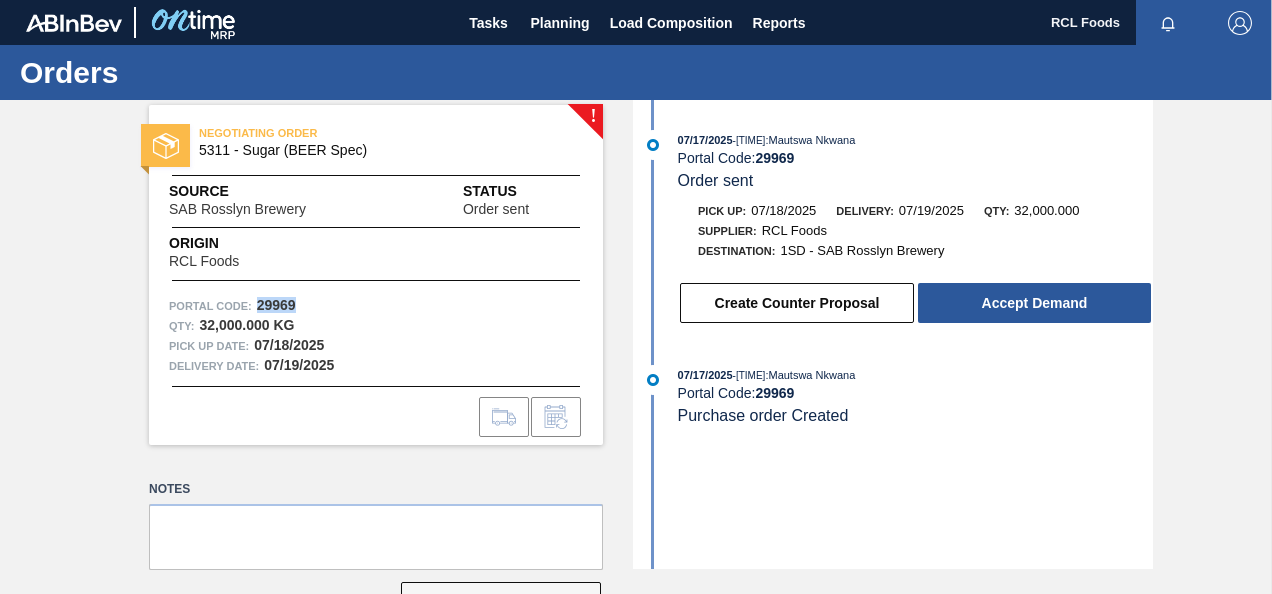 click on "29969" at bounding box center [276, 305] 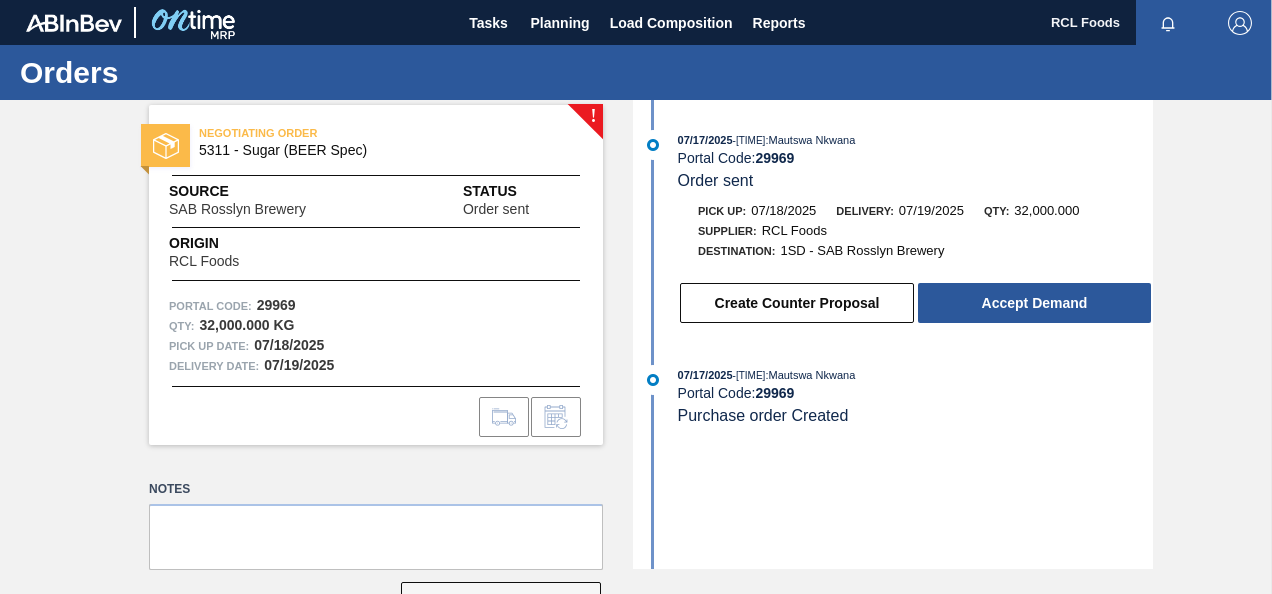 click on "Origin RCL Foods" at bounding box center [376, 251] 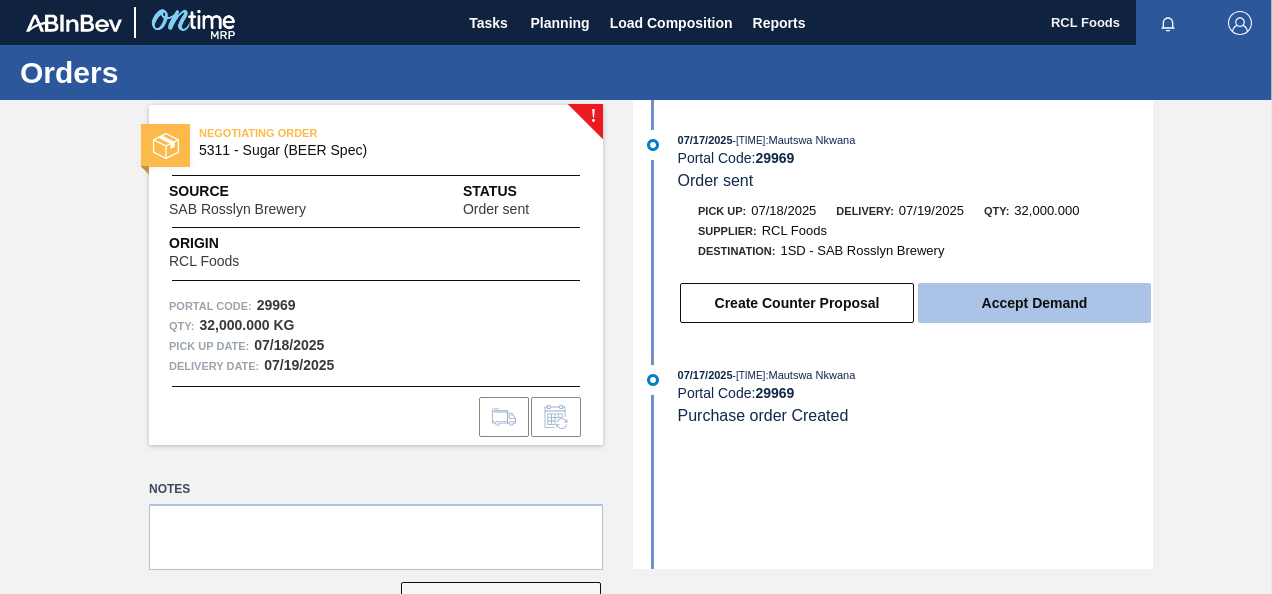 click on "Accept Demand" at bounding box center (1034, 303) 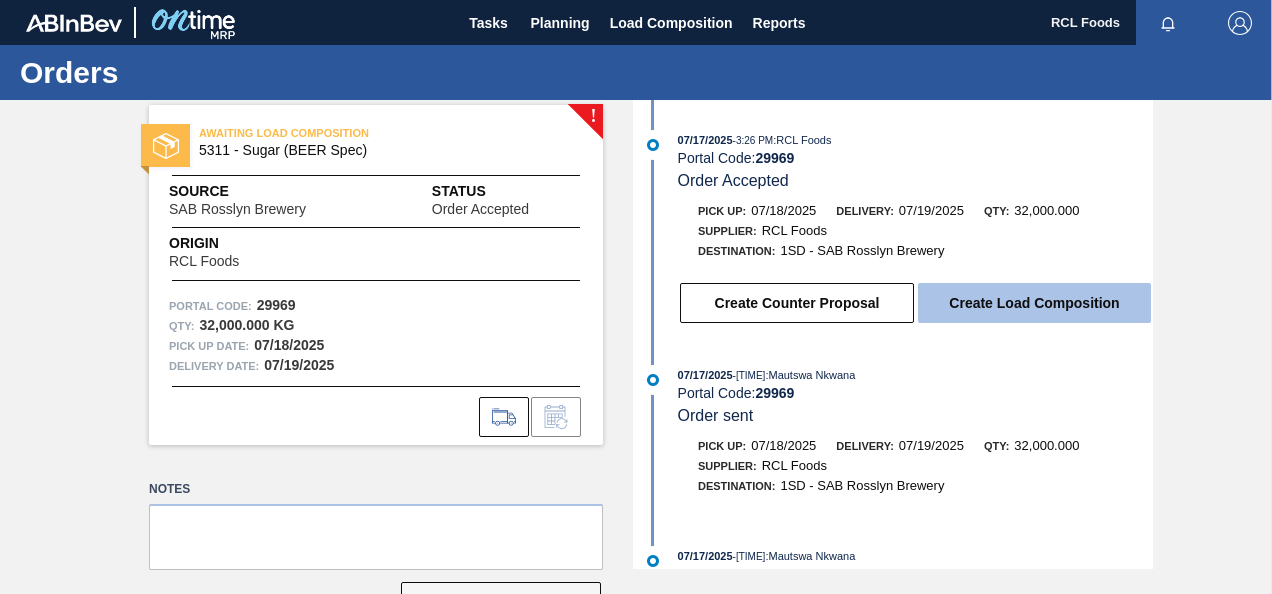 click on "Create Load Composition" at bounding box center (1034, 303) 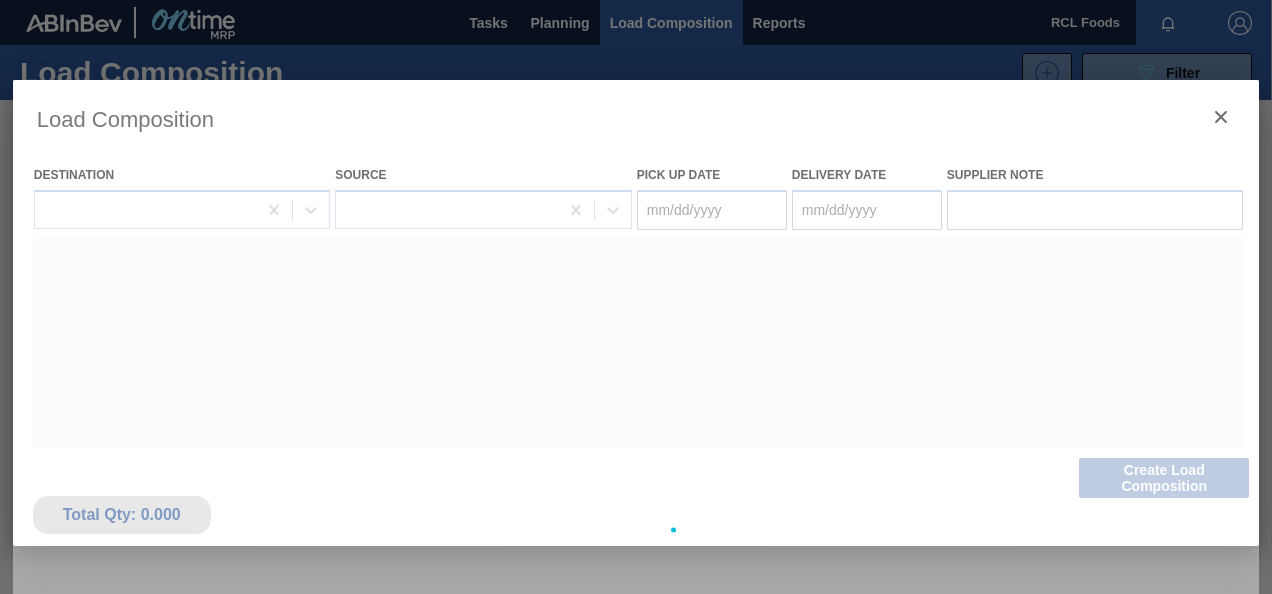 type on "07/18/2025" 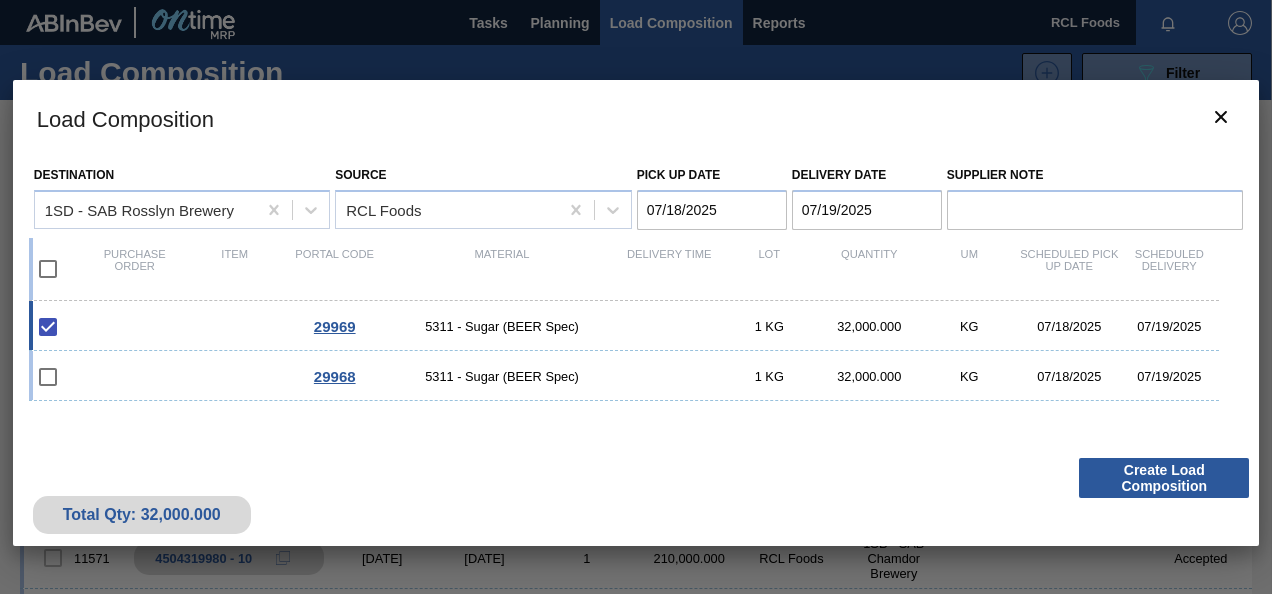 click on "29969" at bounding box center [335, 326] 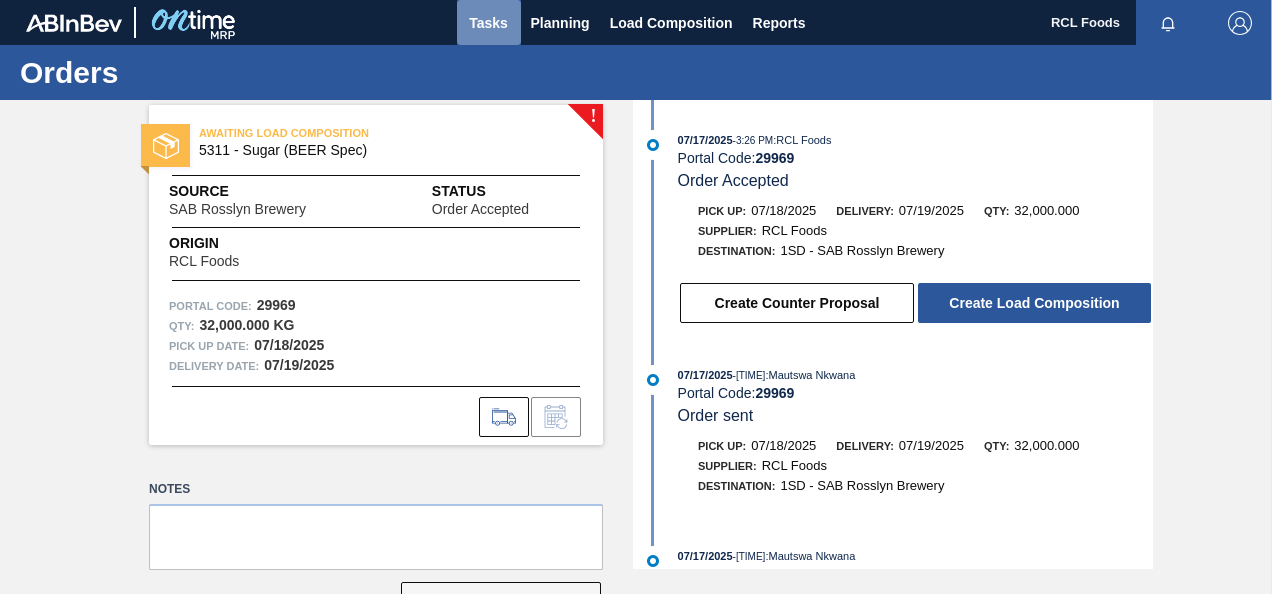click on "Tasks" at bounding box center [489, 23] 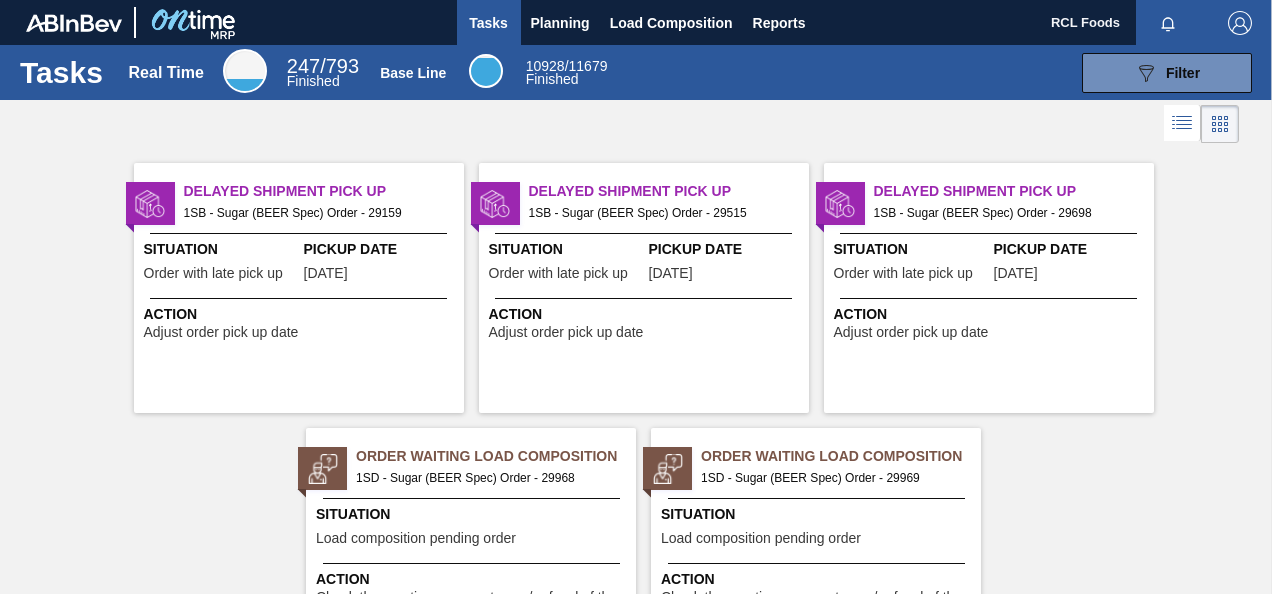 click on "Order Waiting Load Composition" at bounding box center [841, 456] 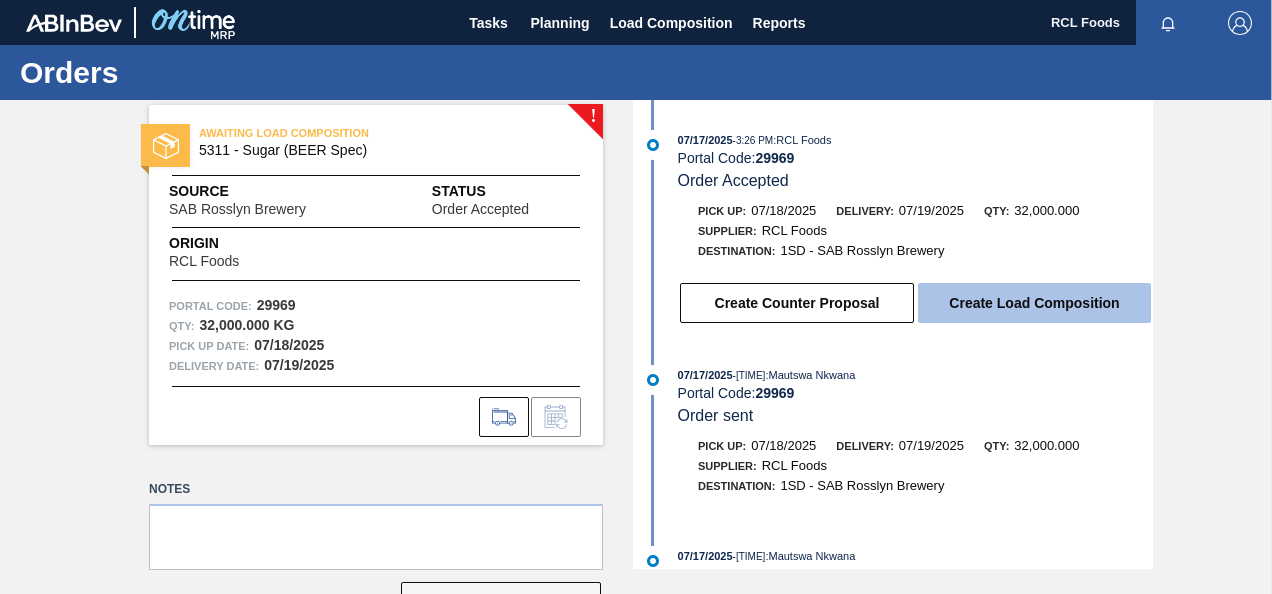 click on "Create Load Composition" at bounding box center (1034, 303) 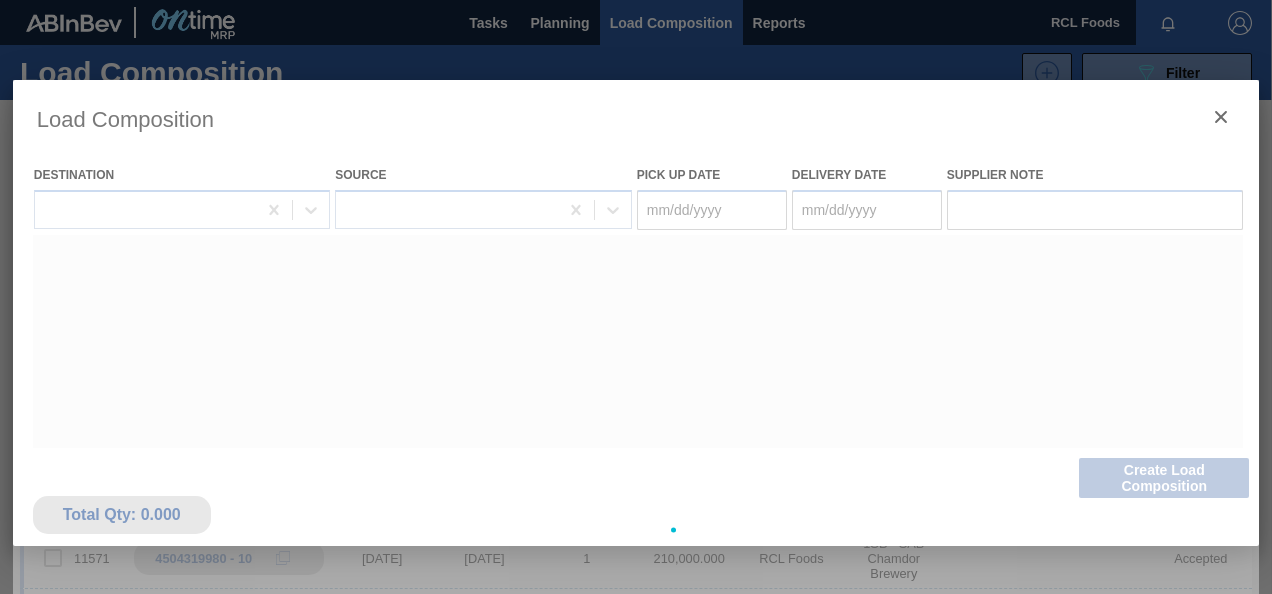 type on "07/18/2025" 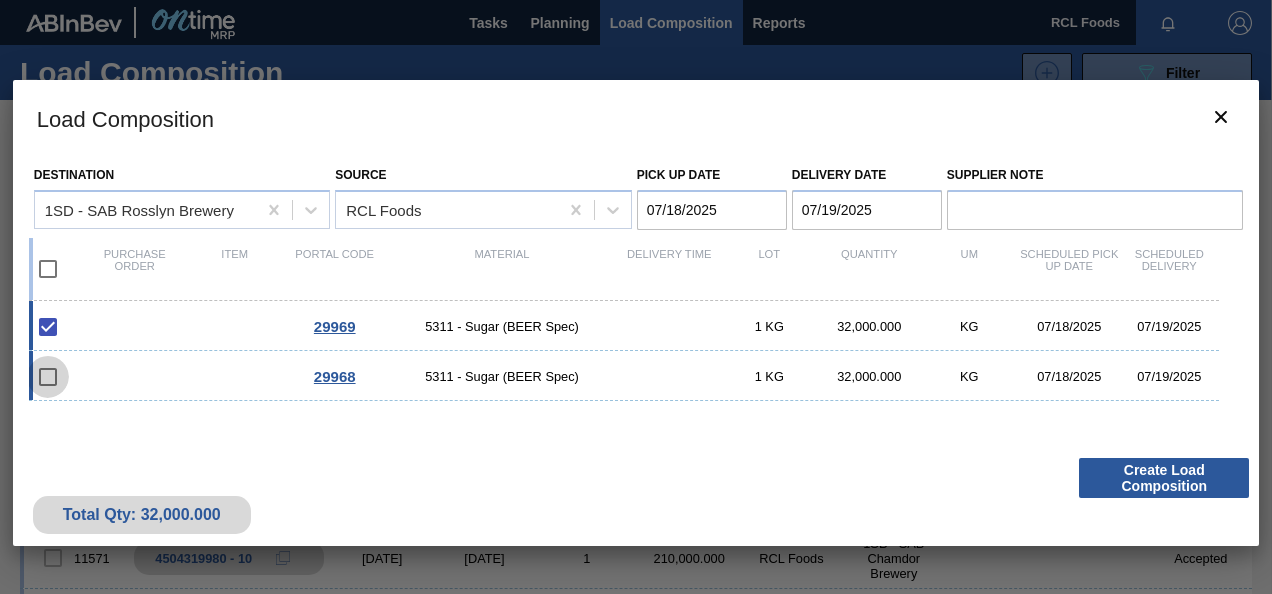 click at bounding box center (48, 377) 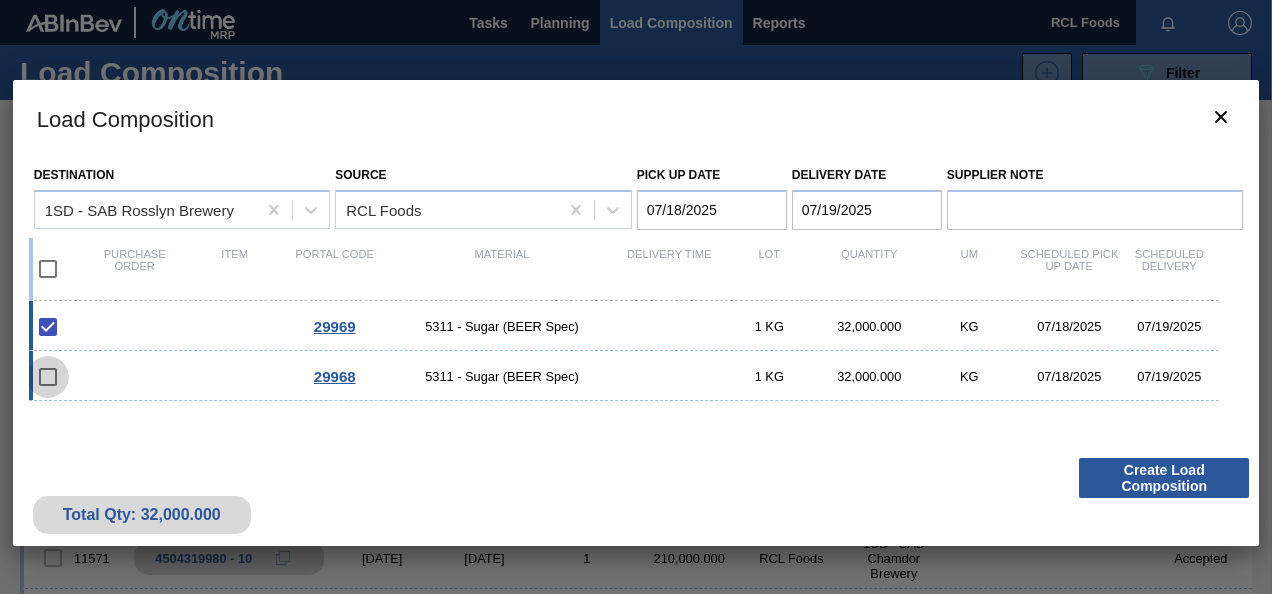 click at bounding box center (48, 377) 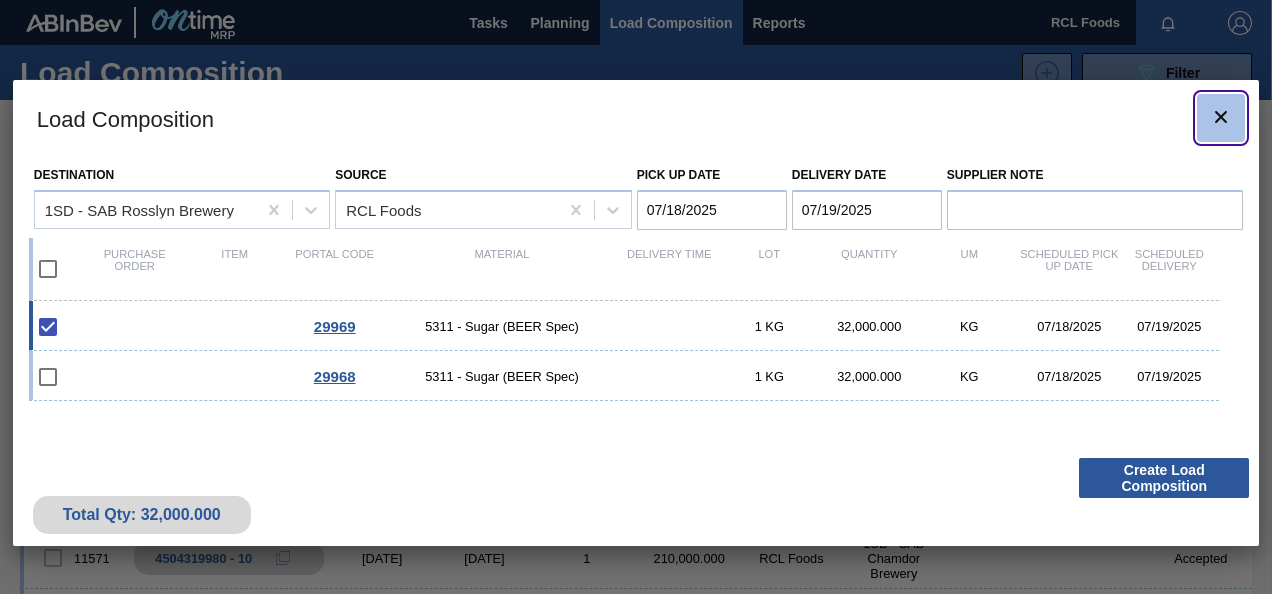 click 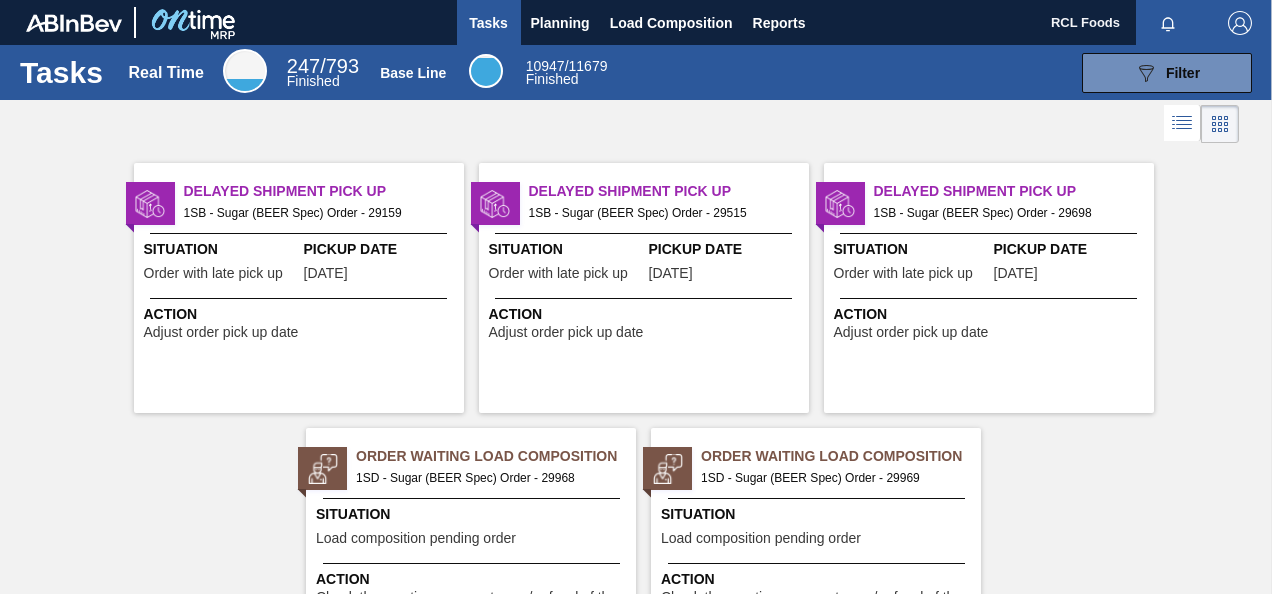 drag, startPoint x: 1267, startPoint y: 464, endPoint x: 1262, endPoint y: 571, distance: 107.11676 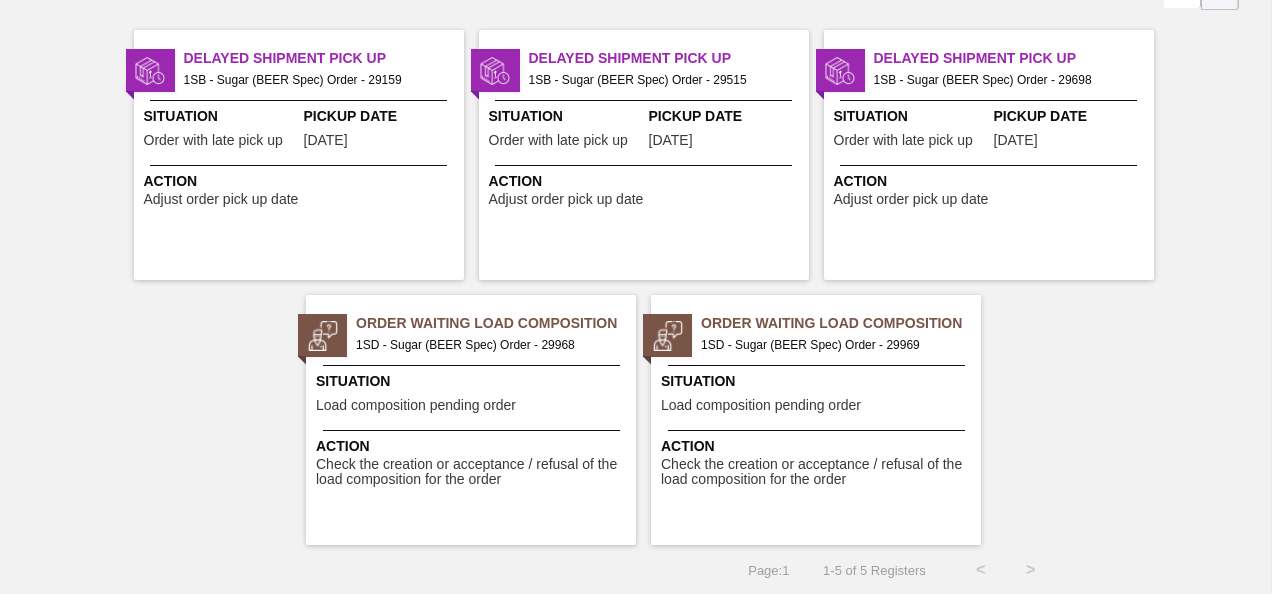 click on "1SD - Sugar (BEER Spec) Order - 29968" at bounding box center [488, 345] 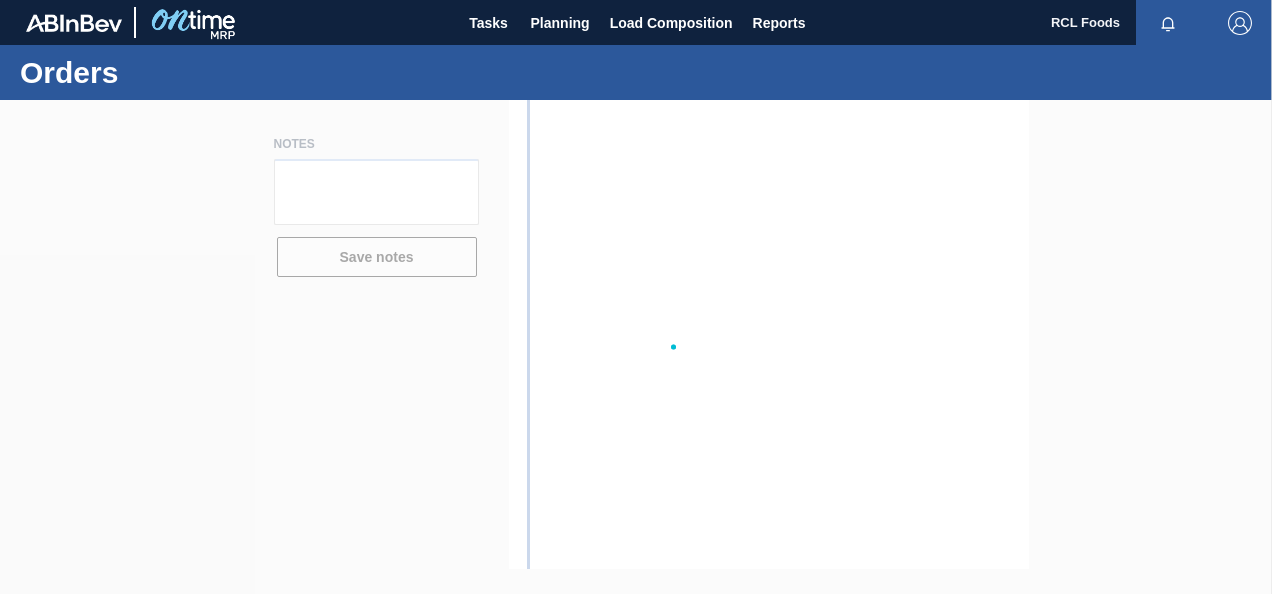 scroll, scrollTop: 0, scrollLeft: 0, axis: both 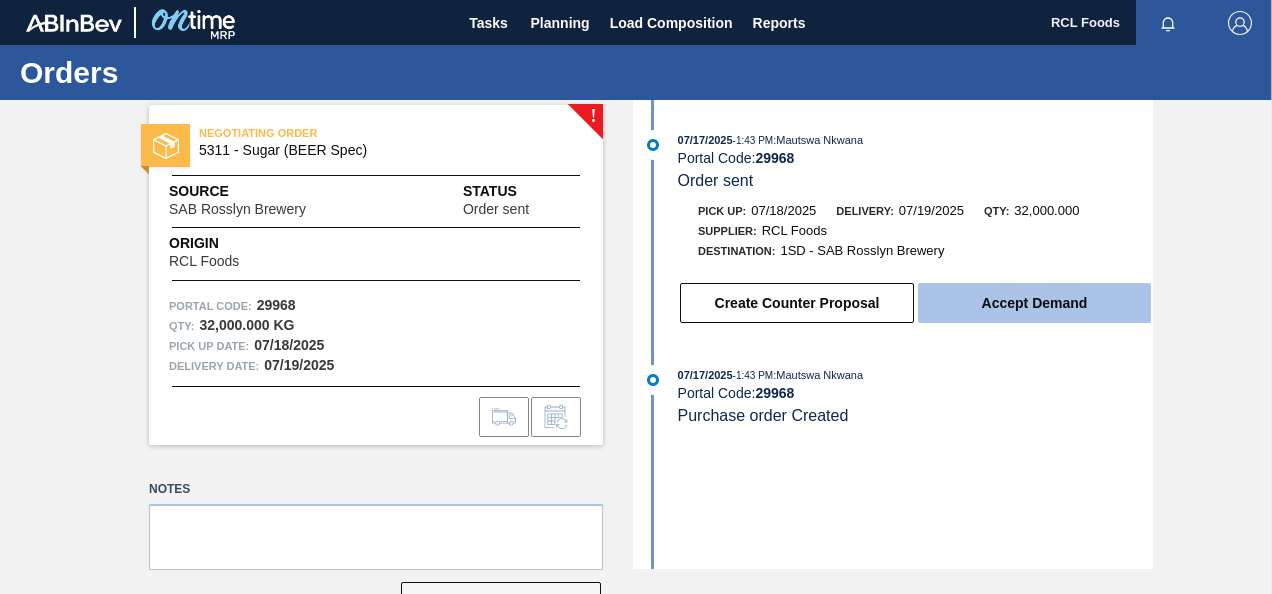 click on "Accept Demand" at bounding box center (1034, 303) 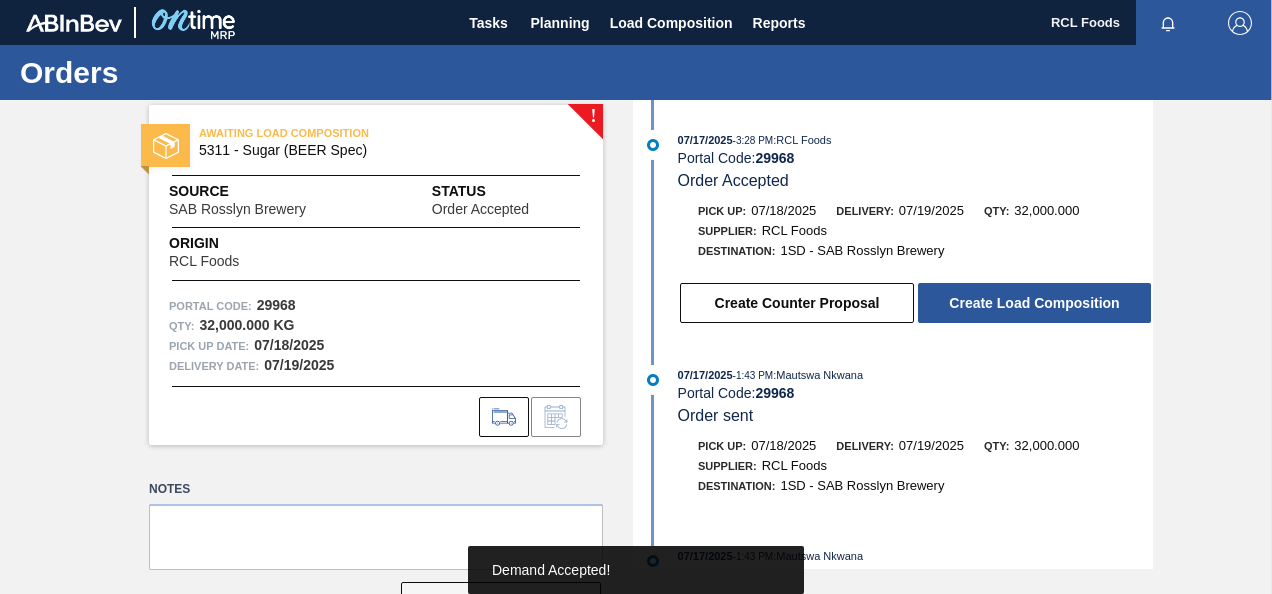 click on "Create Load Composition" at bounding box center [1034, 303] 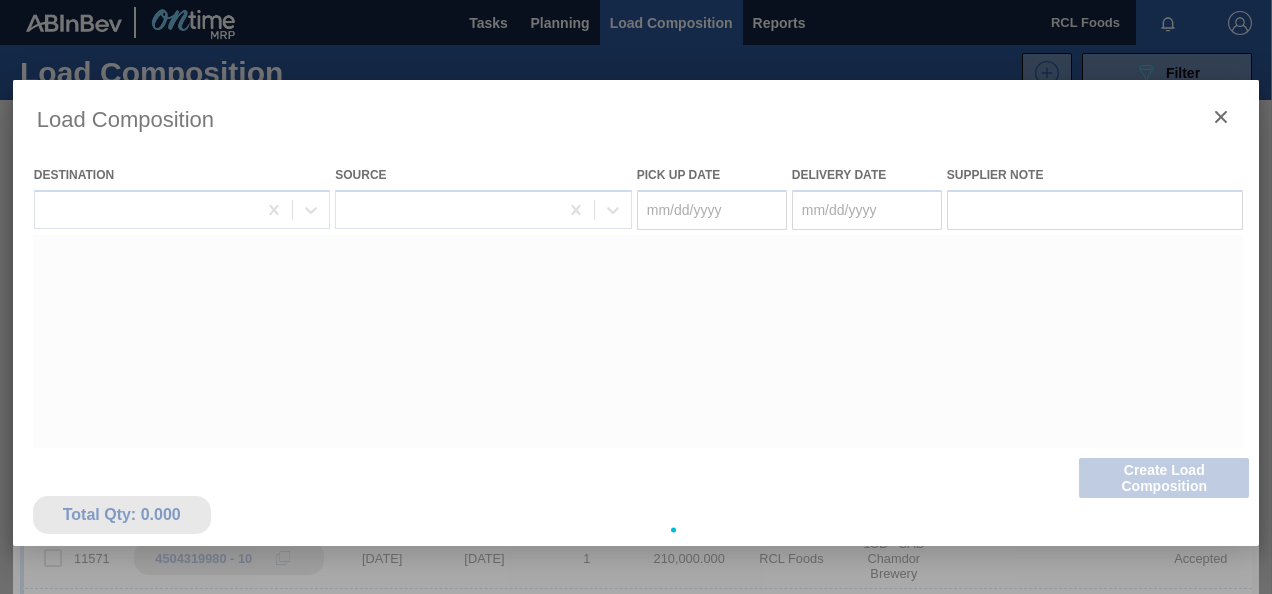 type on "07/18/2025" 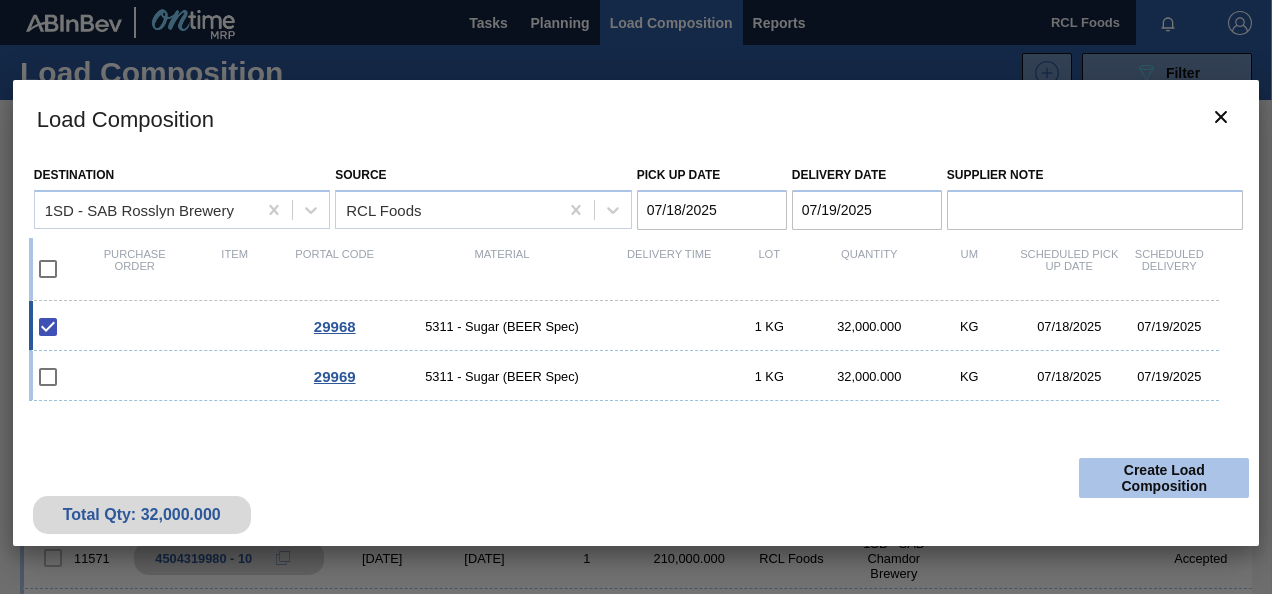 click on "Create Load Composition" at bounding box center [1164, 478] 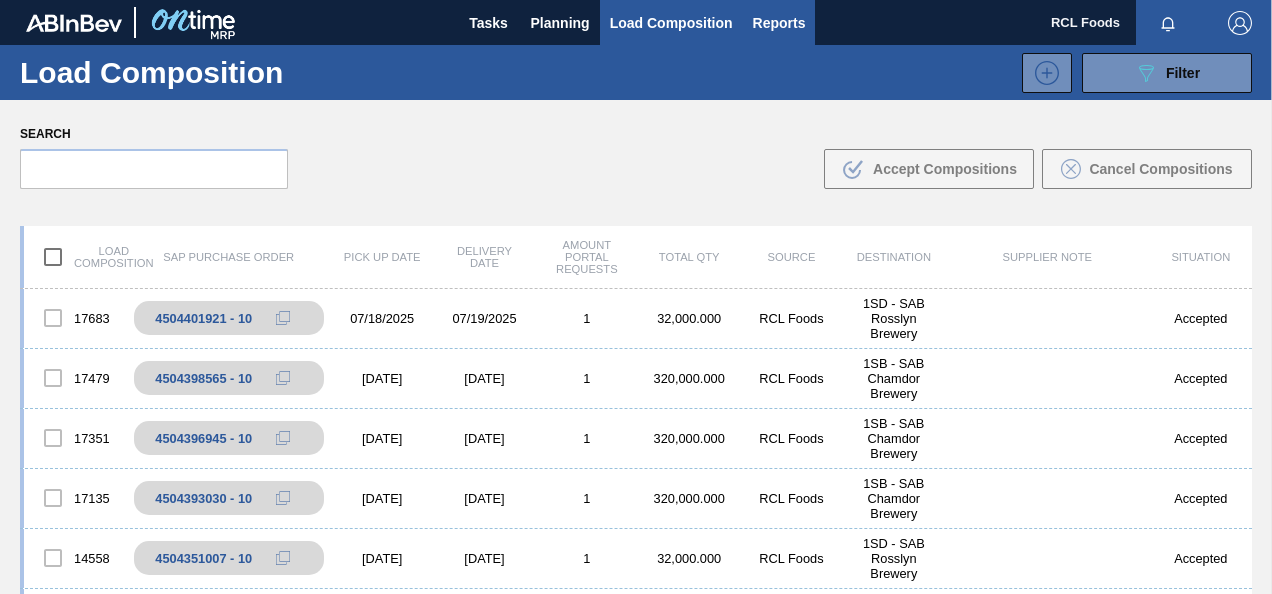click on "Reports" at bounding box center [779, 23] 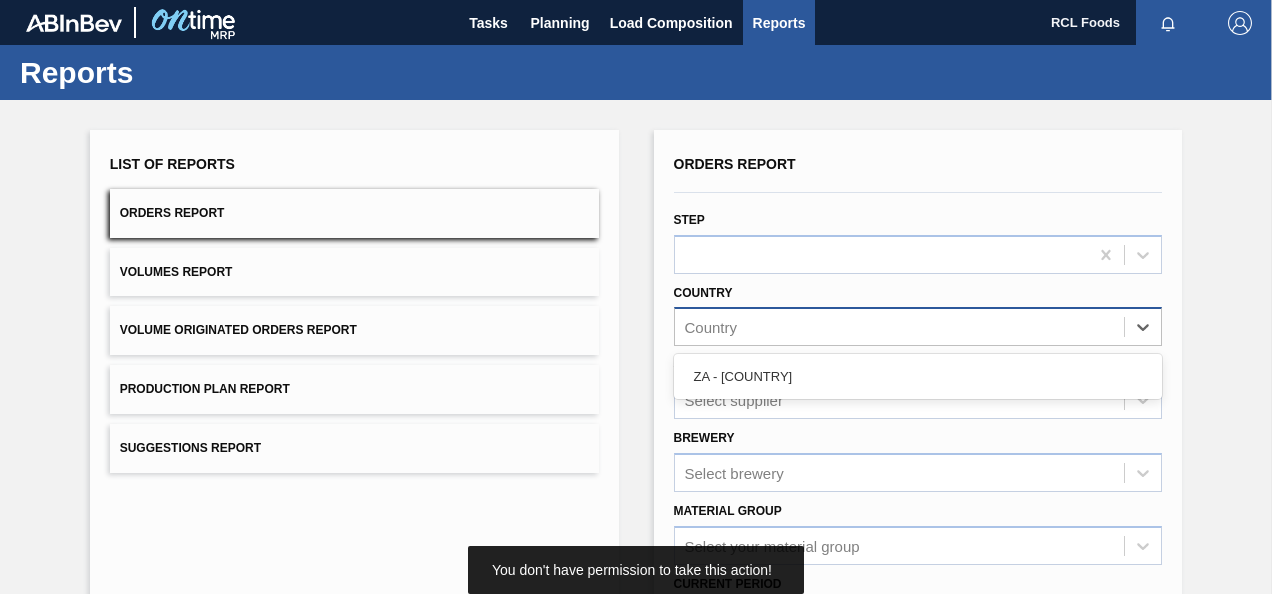 click on "Country" at bounding box center [900, 327] 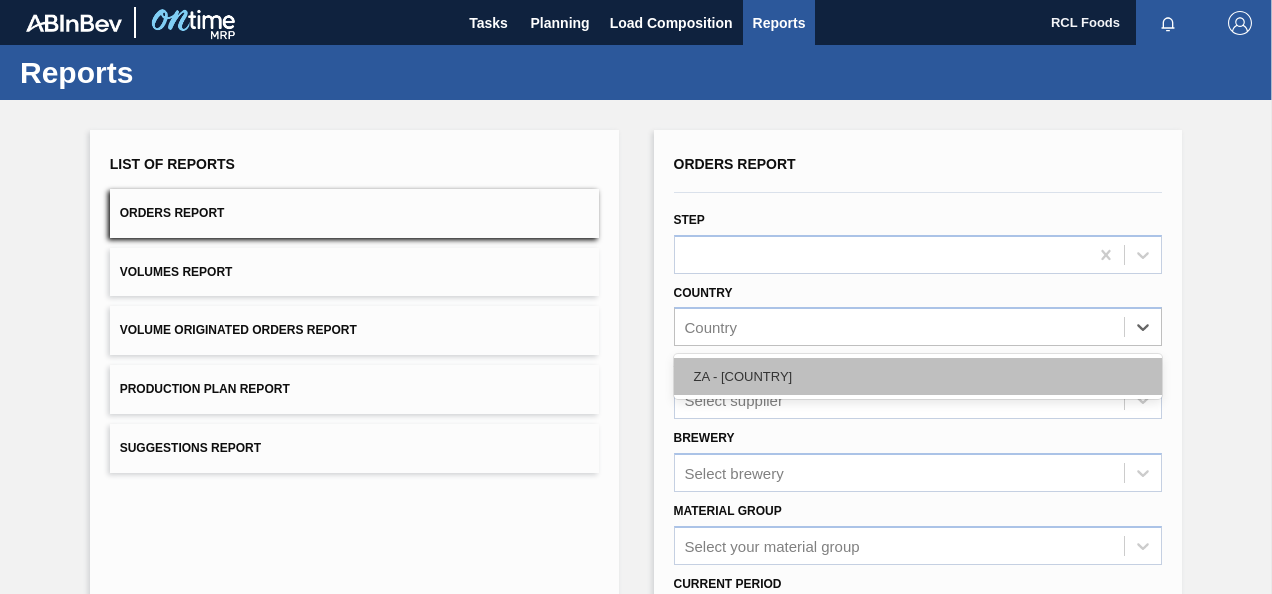 click on "ZA - [COUNTRY]" at bounding box center [918, 376] 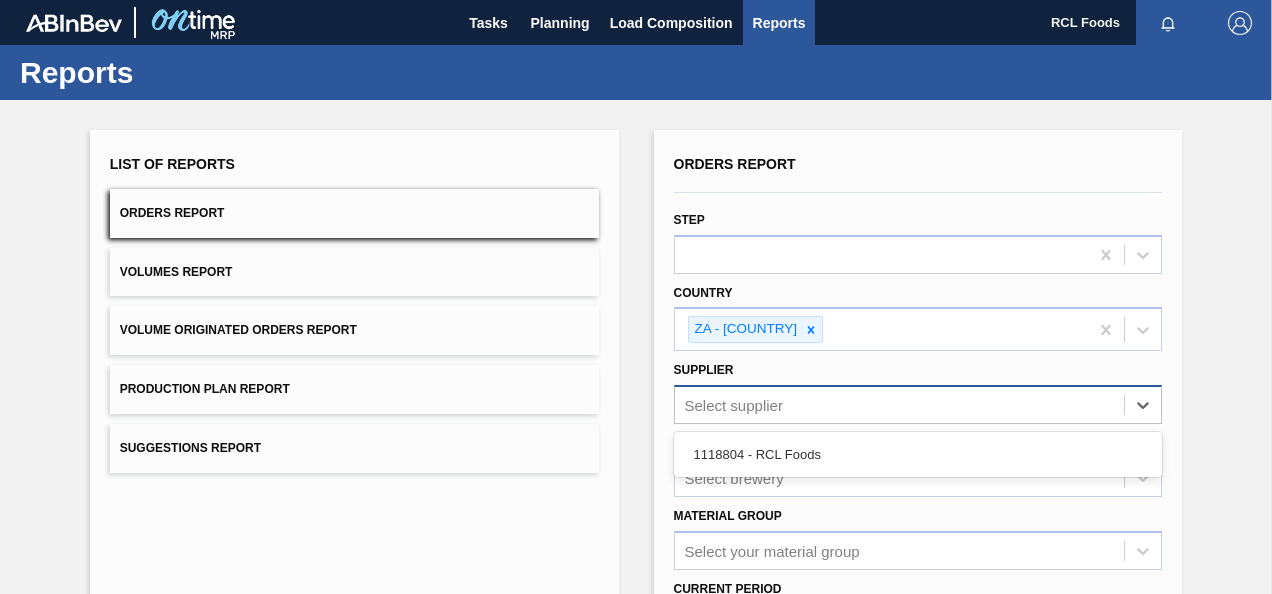 click on "Select supplier" at bounding box center [900, 405] 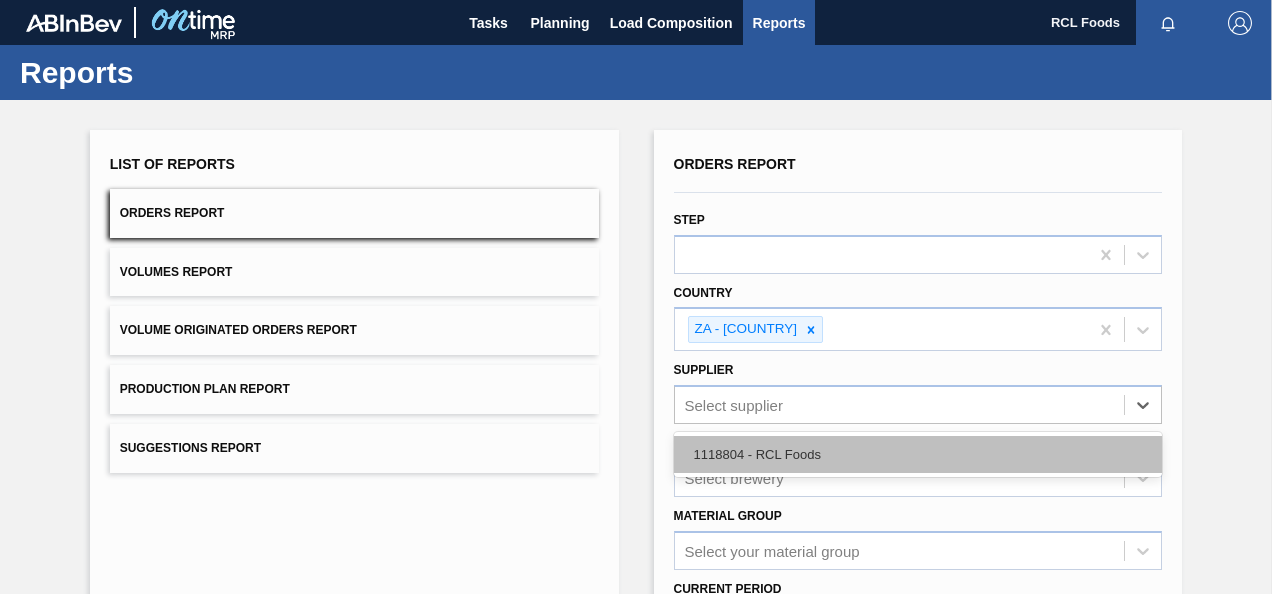click on "1118804 - RCL Foods" at bounding box center [918, 454] 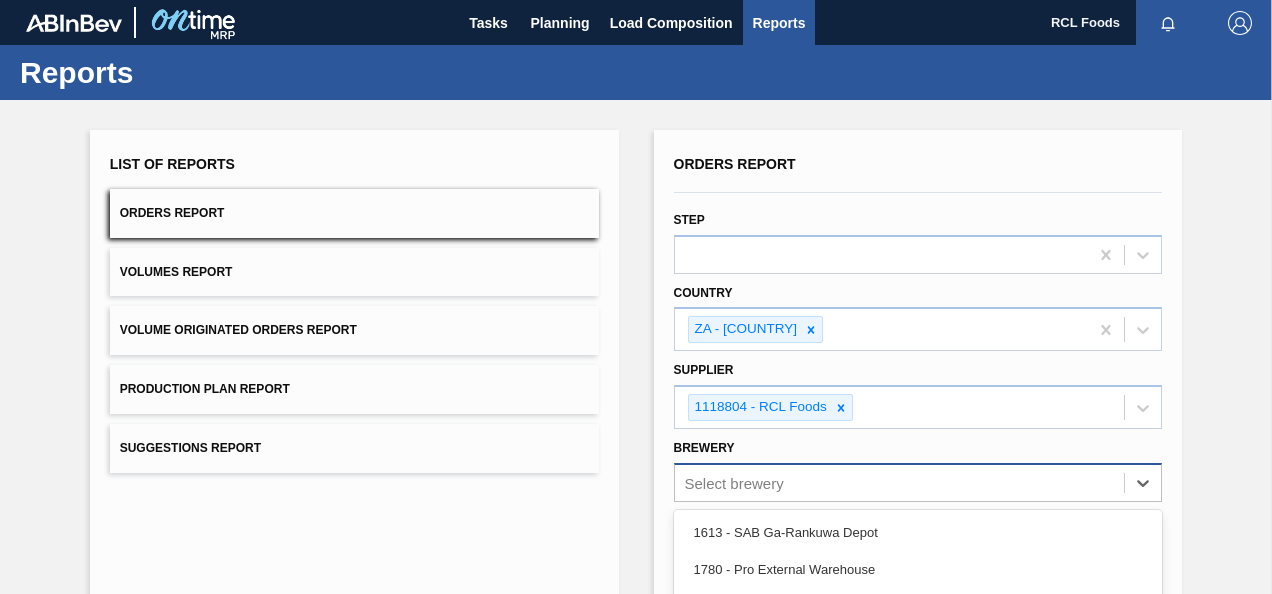 scroll, scrollTop: 221, scrollLeft: 0, axis: vertical 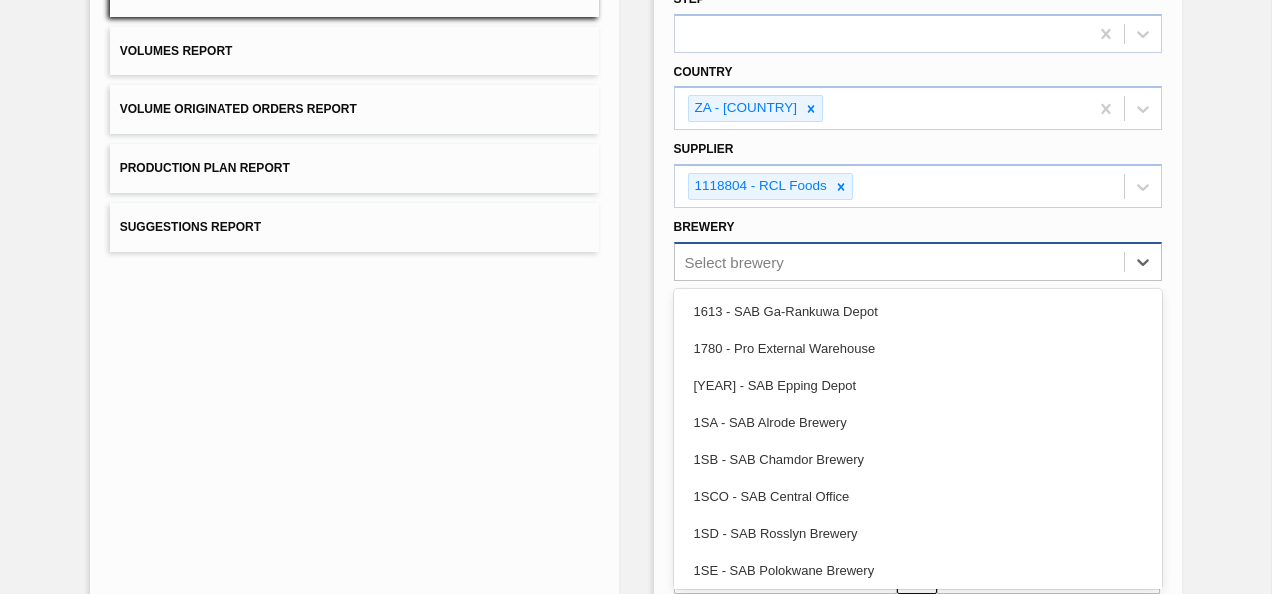 click on "option 1SCO - SAB Central Office focused, 6 of 11. 11 results available. Use Up and Down to choose options, press Enter to select the currently focused option, press Escape to exit the menu, press Tab to select the option and exit the menu. Select brewery 1613 - SAB Ga-Rankuwa Depot 1780 - Pro External Warehouse 1945 - SAB Epping Depot 1SA - SAB Alrode Brewery 1SB - SAB Chamdor Brewery 1SCO - SAB Central Office 1SD - SAB Rosslyn Brewery 1SE - SAB Polokwane Brewery 1SH - SAB Prospecton Brewery 1SJ - SAB Newlands Brewery 1SM - SAB Ibhayi Brewery" at bounding box center [918, 261] 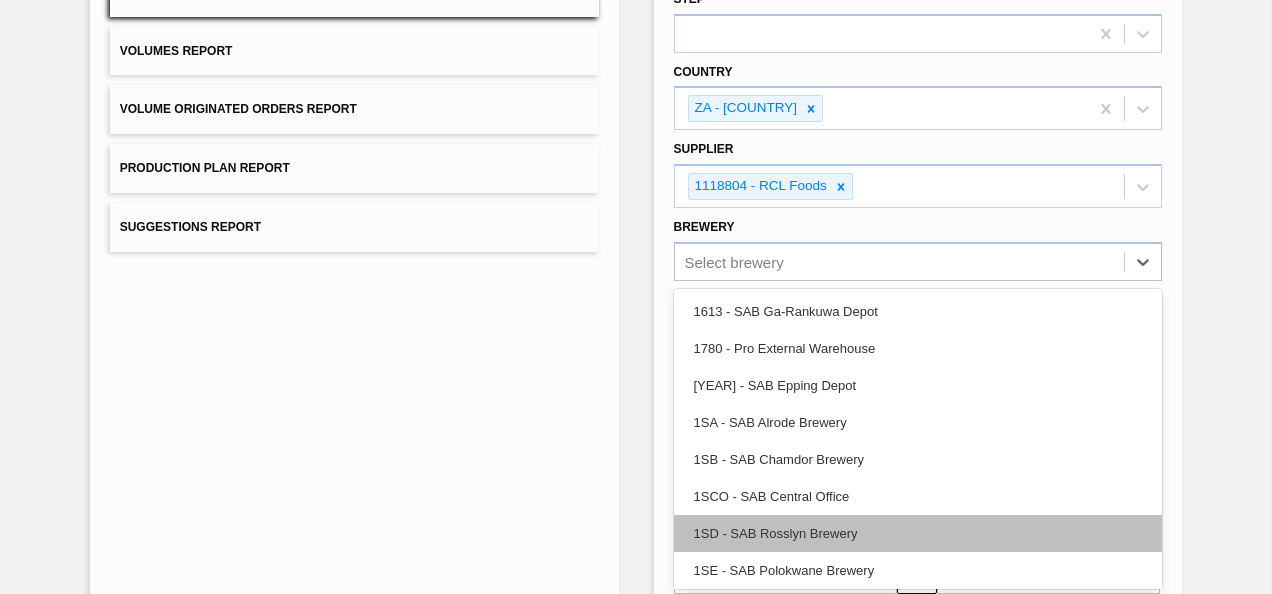 click on "1SD - SAB Rosslyn Brewery" at bounding box center [918, 533] 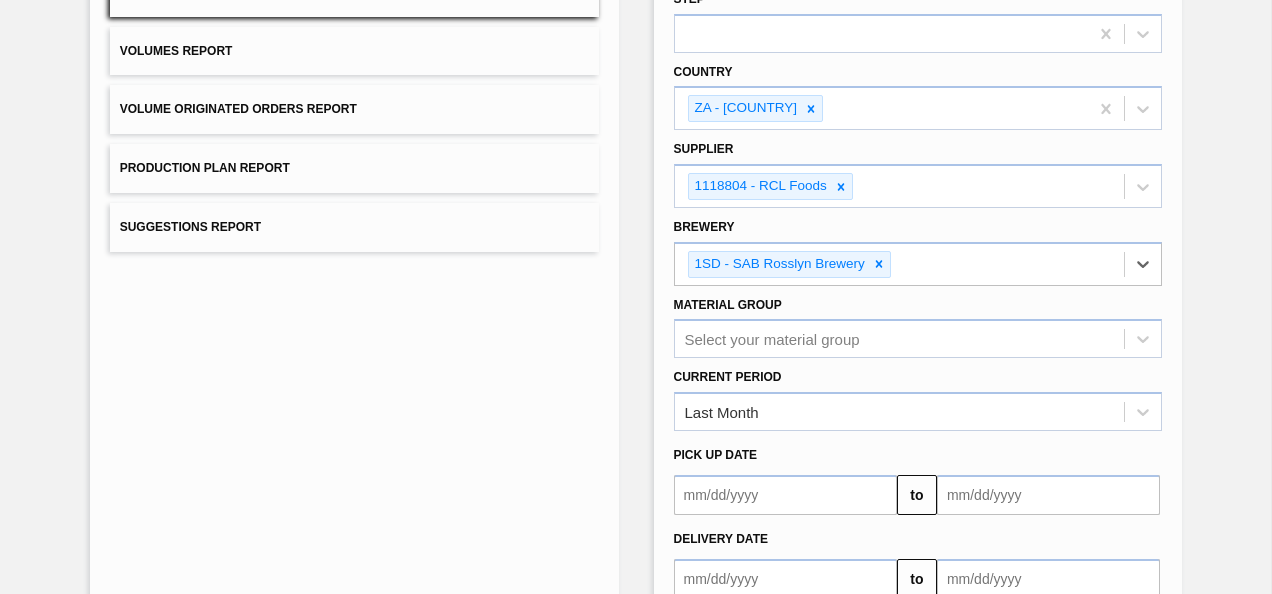scroll, scrollTop: 342, scrollLeft: 0, axis: vertical 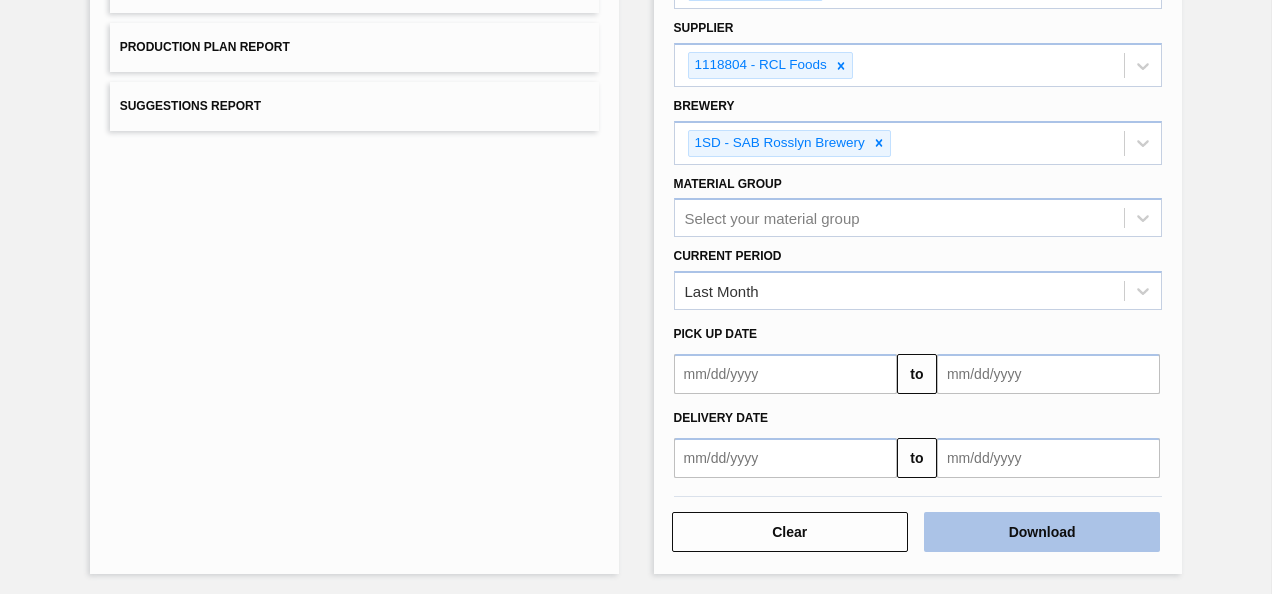 click on "Download" at bounding box center (1042, 532) 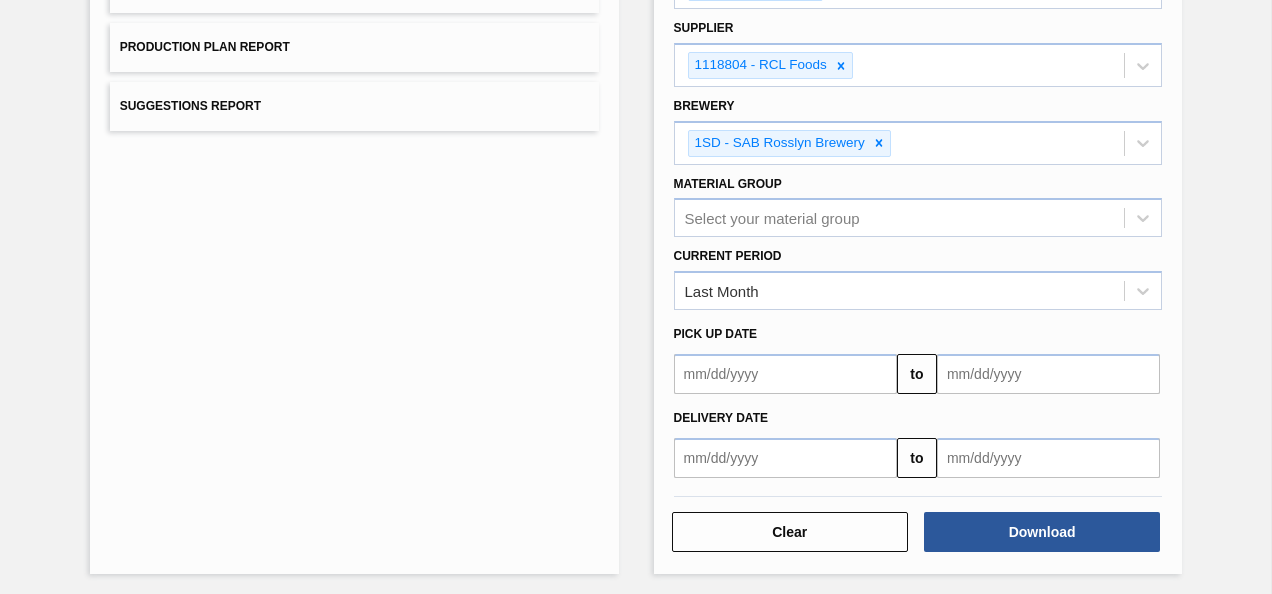scroll, scrollTop: 143, scrollLeft: 0, axis: vertical 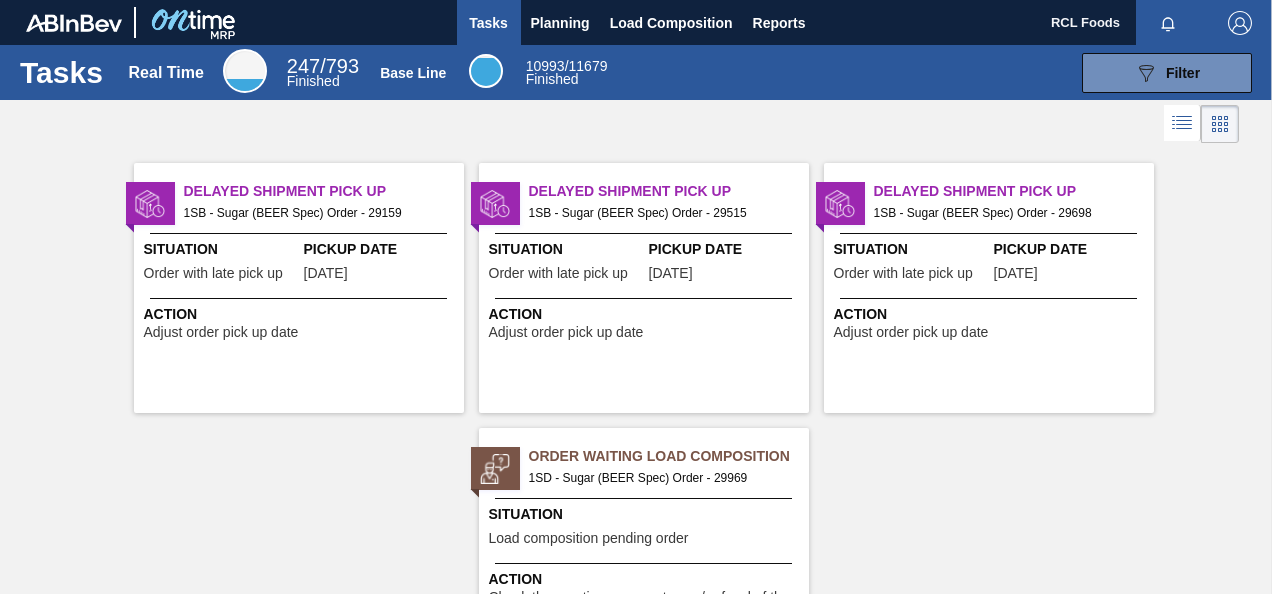 click on "Situation" at bounding box center (646, 514) 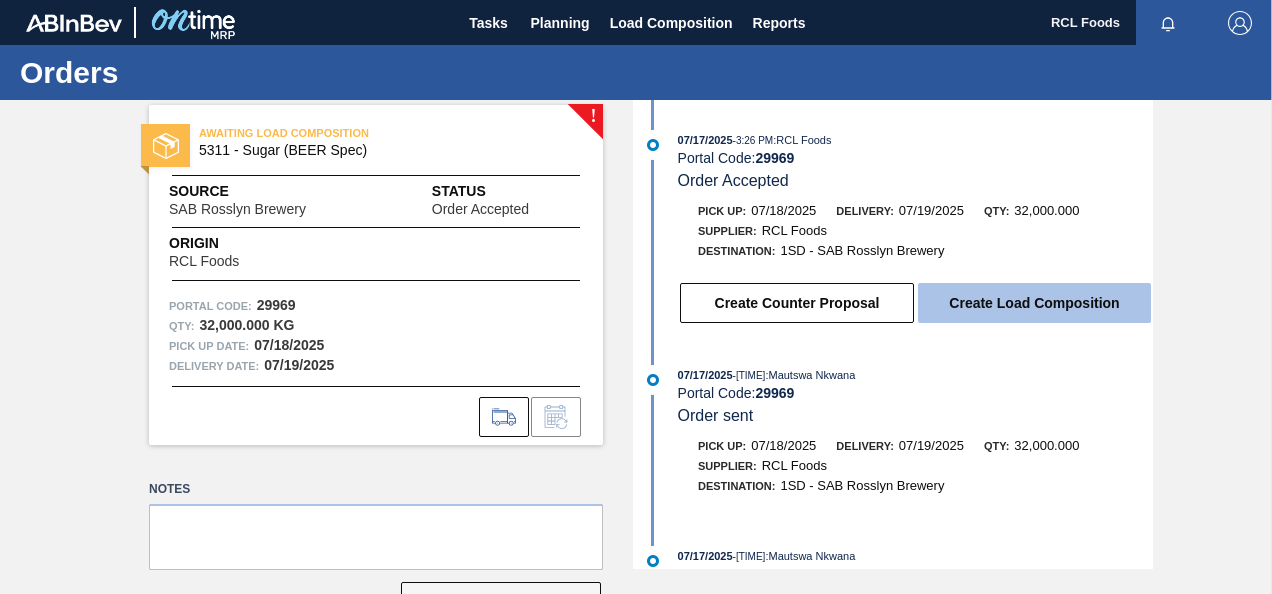 click on "Create Load Composition" at bounding box center [1034, 303] 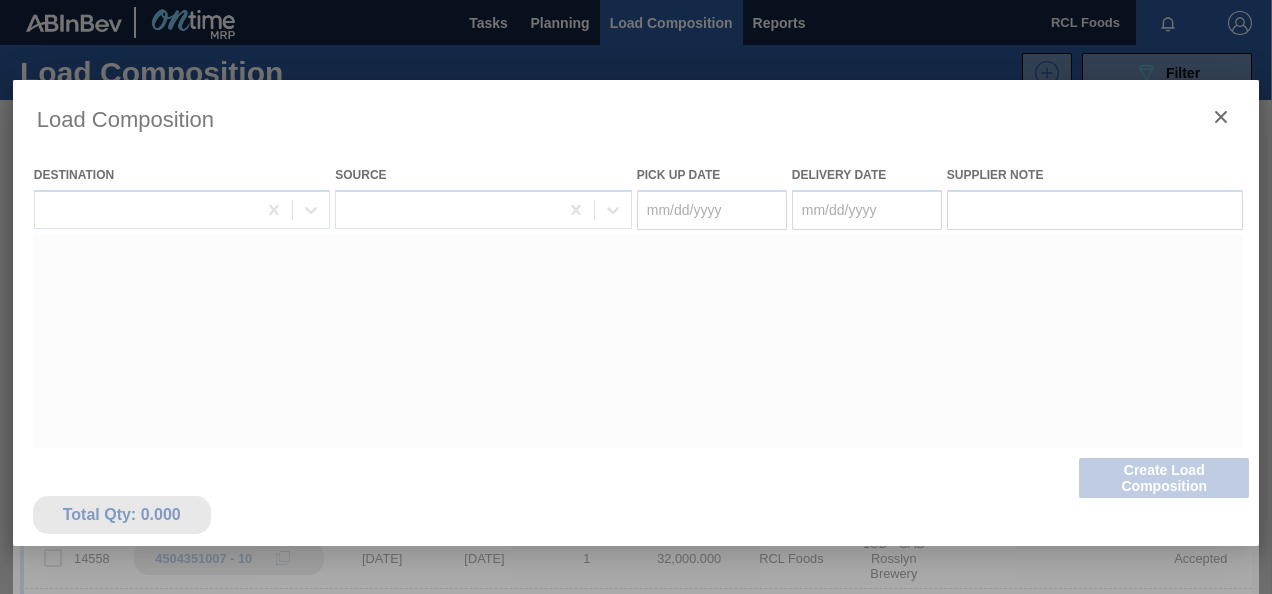 type on "07/18/2025" 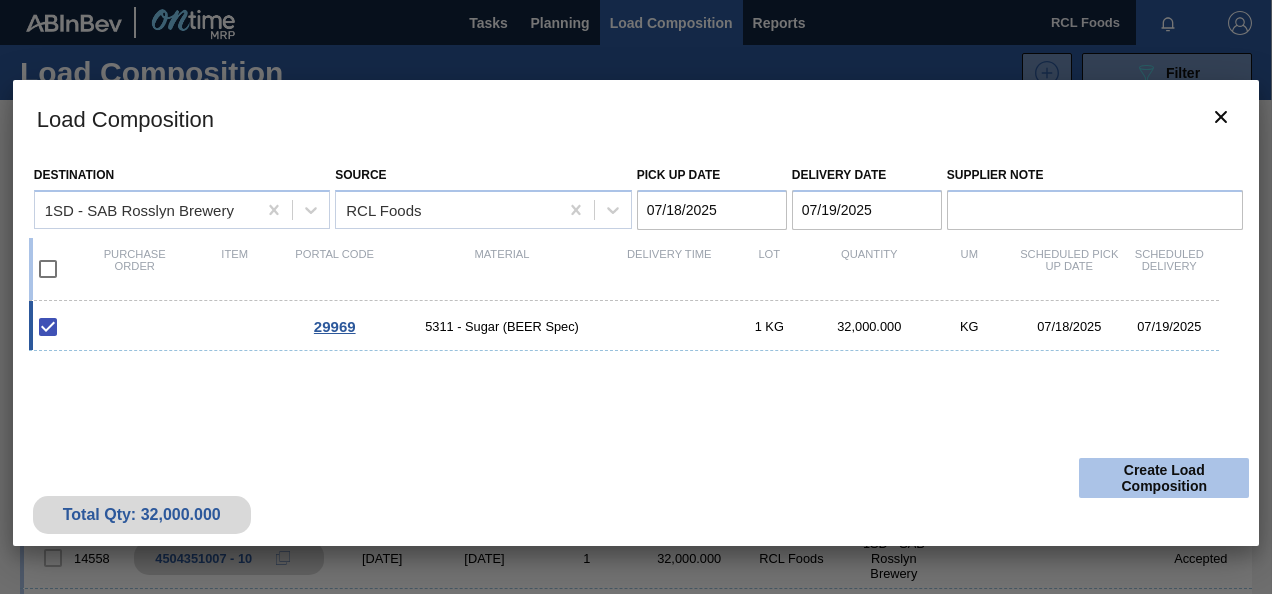 click on "Create Load Composition" at bounding box center (1164, 478) 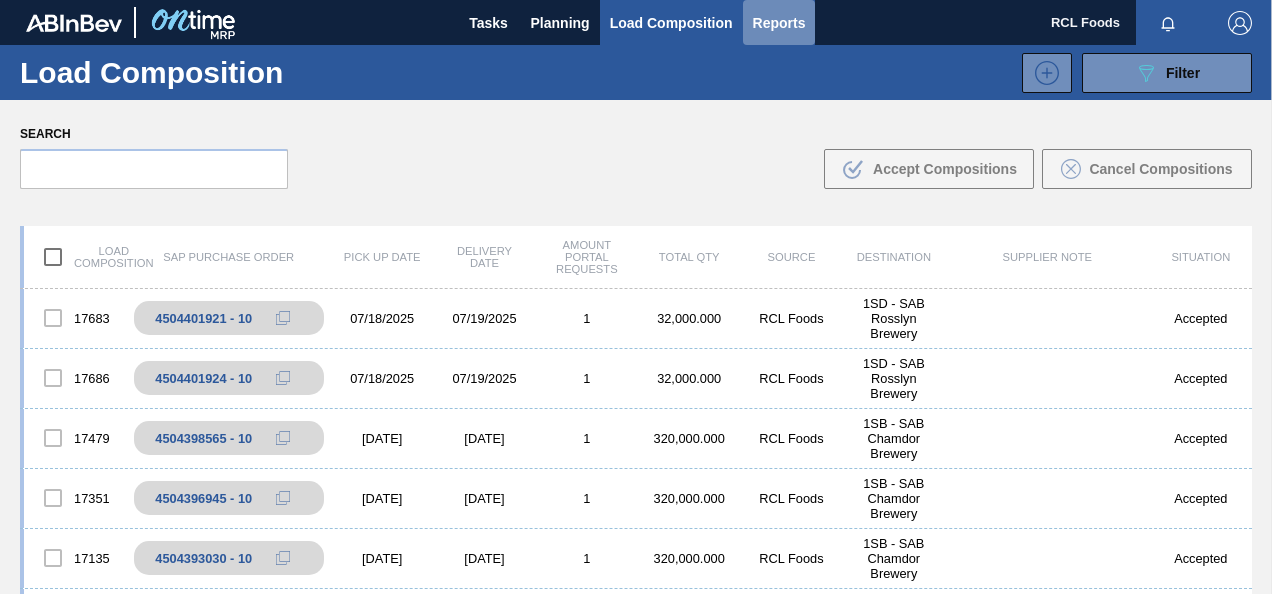 click on "Reports" at bounding box center (779, 23) 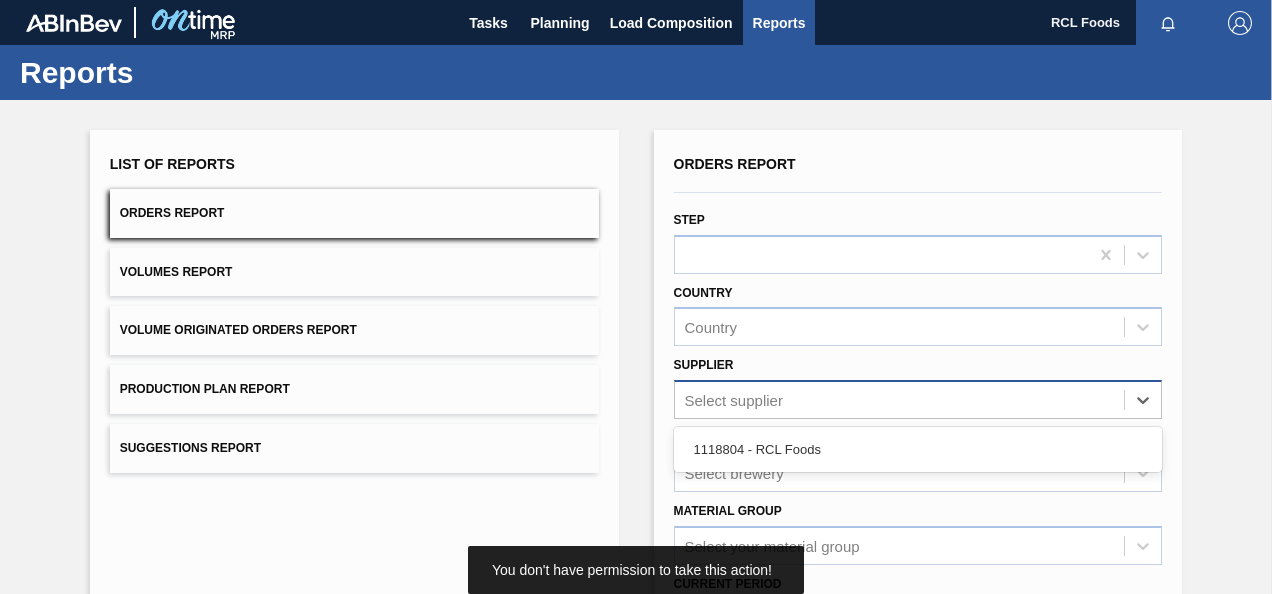 click on "Select supplier" at bounding box center [900, 400] 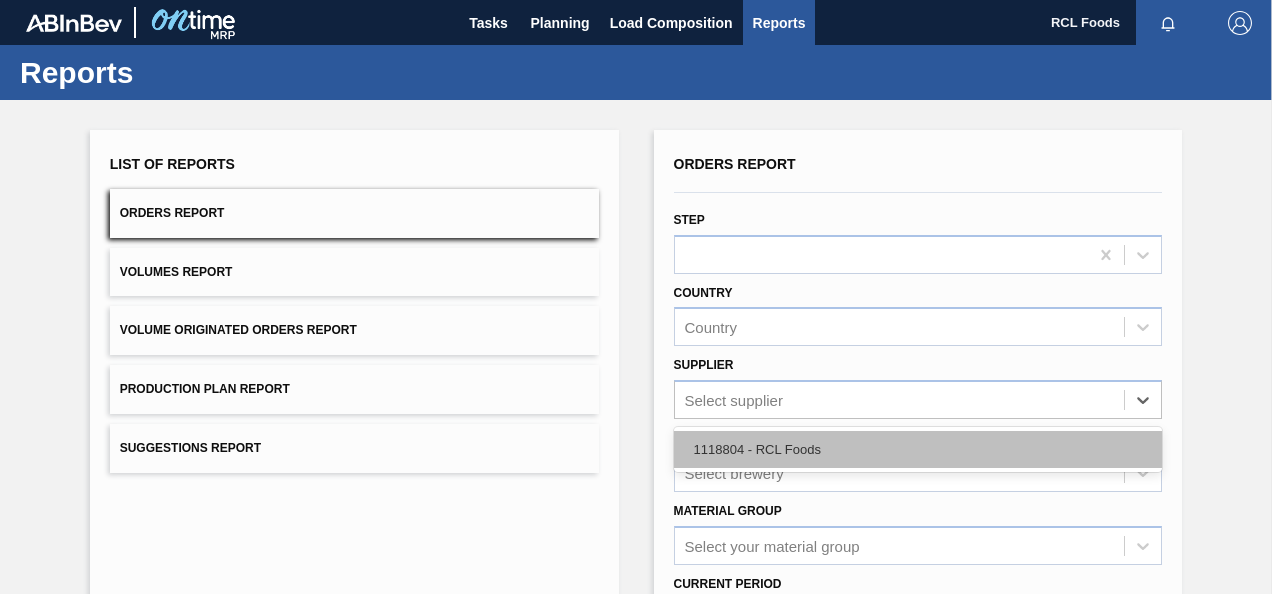 click on "1118804 - RCL Foods" at bounding box center [918, 449] 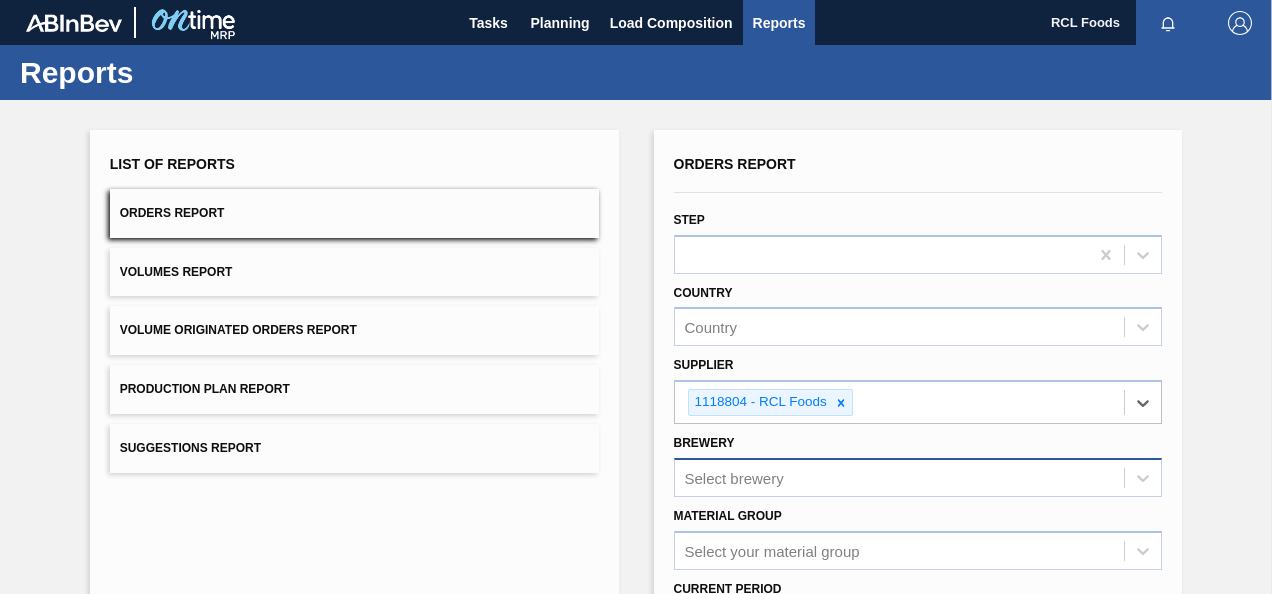scroll, scrollTop: 216, scrollLeft: 0, axis: vertical 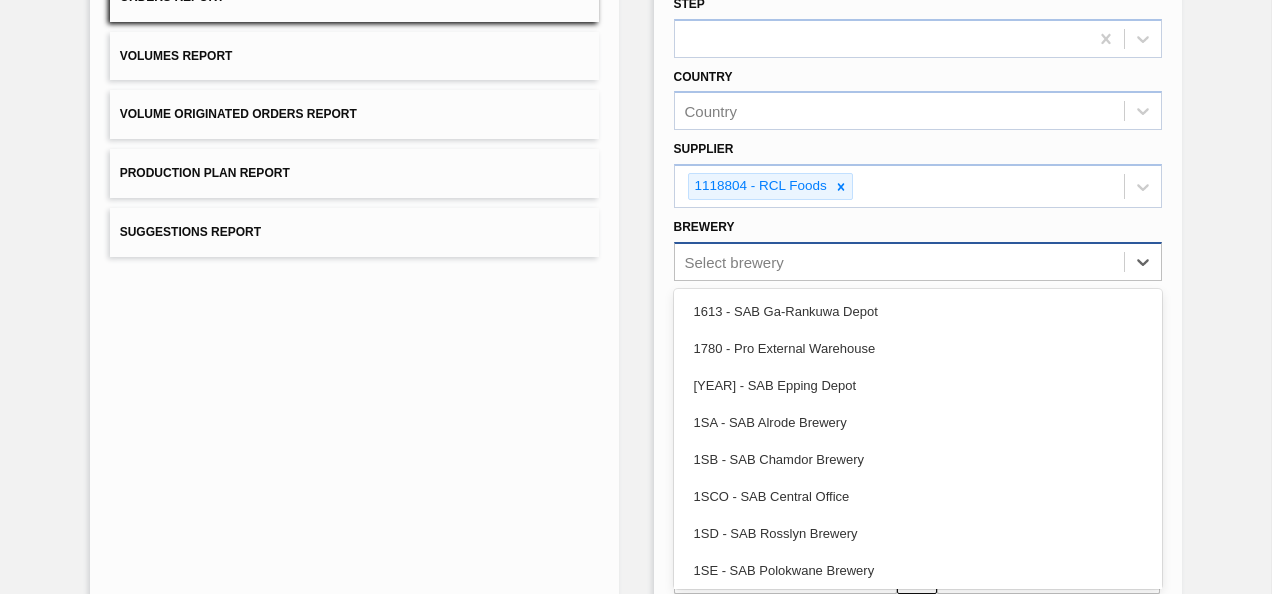 click on "option 1SCO - SAB Central Office focused, 6 of 11. 11 results available. Use Up and Down to choose options, press Enter to select the currently focused option, press Escape to exit the menu, press Tab to select the option and exit the menu. Select brewery 1613 - SAB Ga-Rankuwa Depot 1780 - Pro External Warehouse 1945 - SAB Epping Depot 1SA - SAB Alrode Brewery 1SB - SAB Chamdor Brewery 1SCO - SAB Central Office 1SD - SAB Rosslyn Brewery 1SE - SAB Polokwane Brewery 1SH - SAB Prospecton Brewery 1SJ - SAB Newlands Brewery 1SM - SAB Ibhayi Brewery" at bounding box center (918, 261) 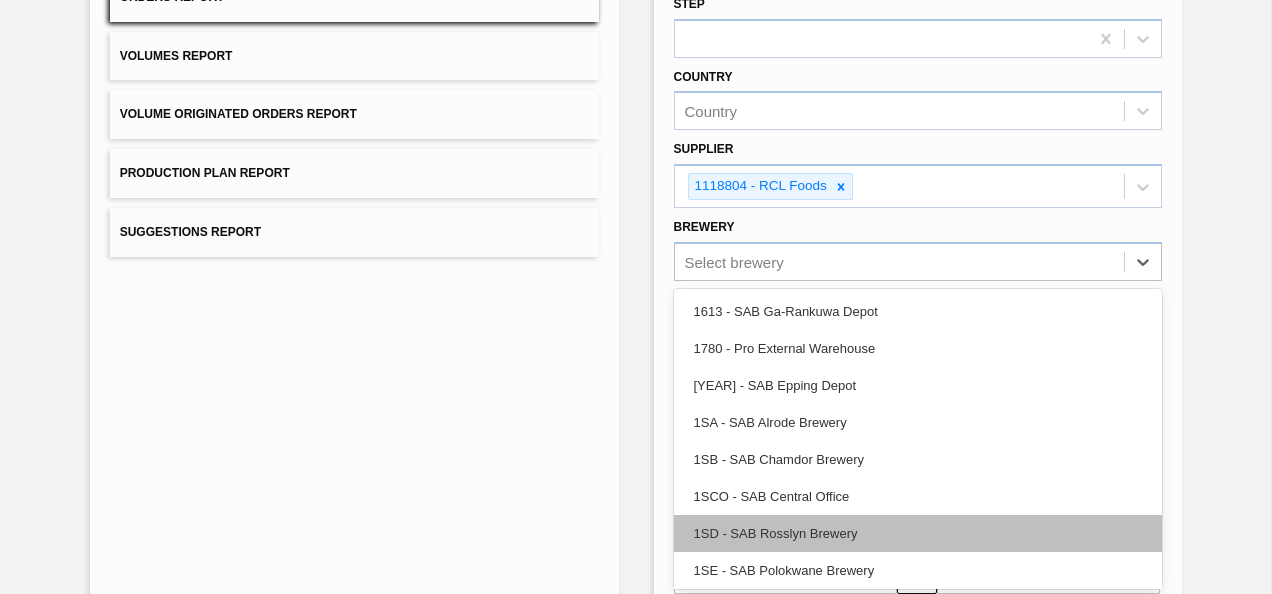 click on "1SD - SAB Rosslyn Brewery" at bounding box center [918, 533] 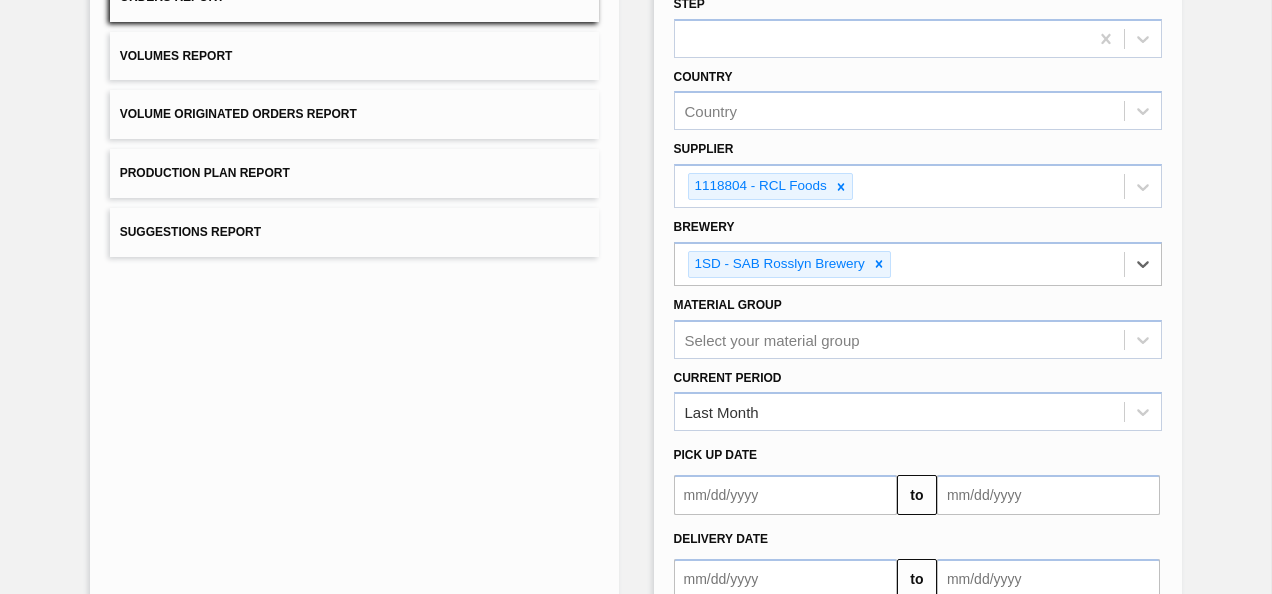 scroll, scrollTop: 338, scrollLeft: 0, axis: vertical 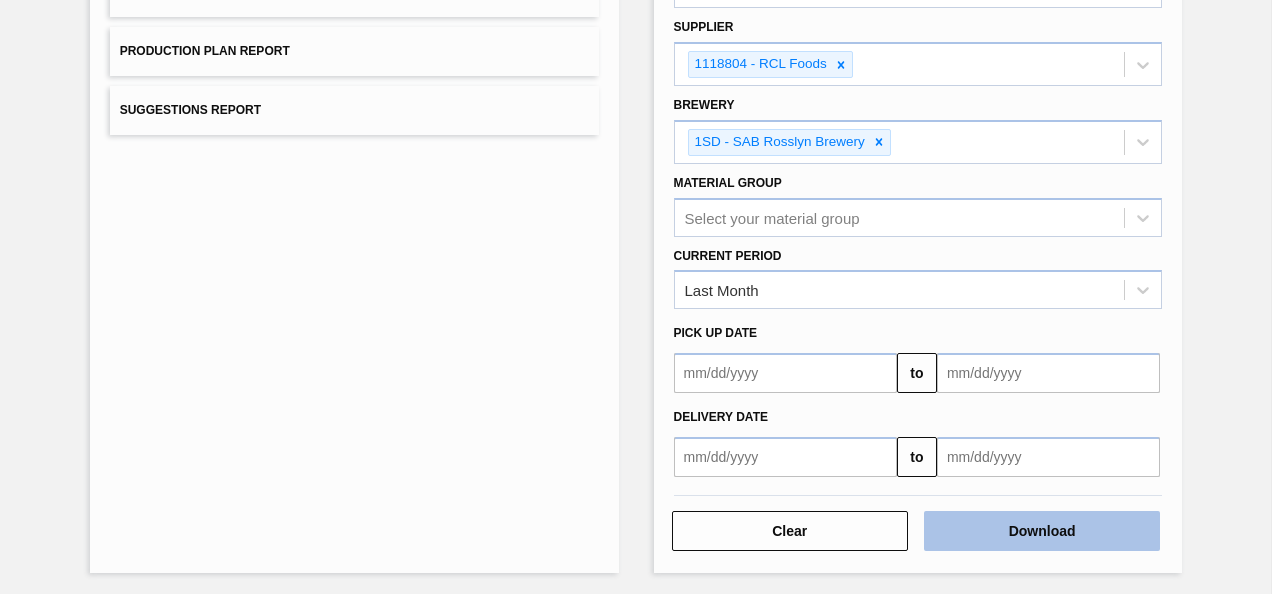 click on "Download" at bounding box center (1042, 531) 